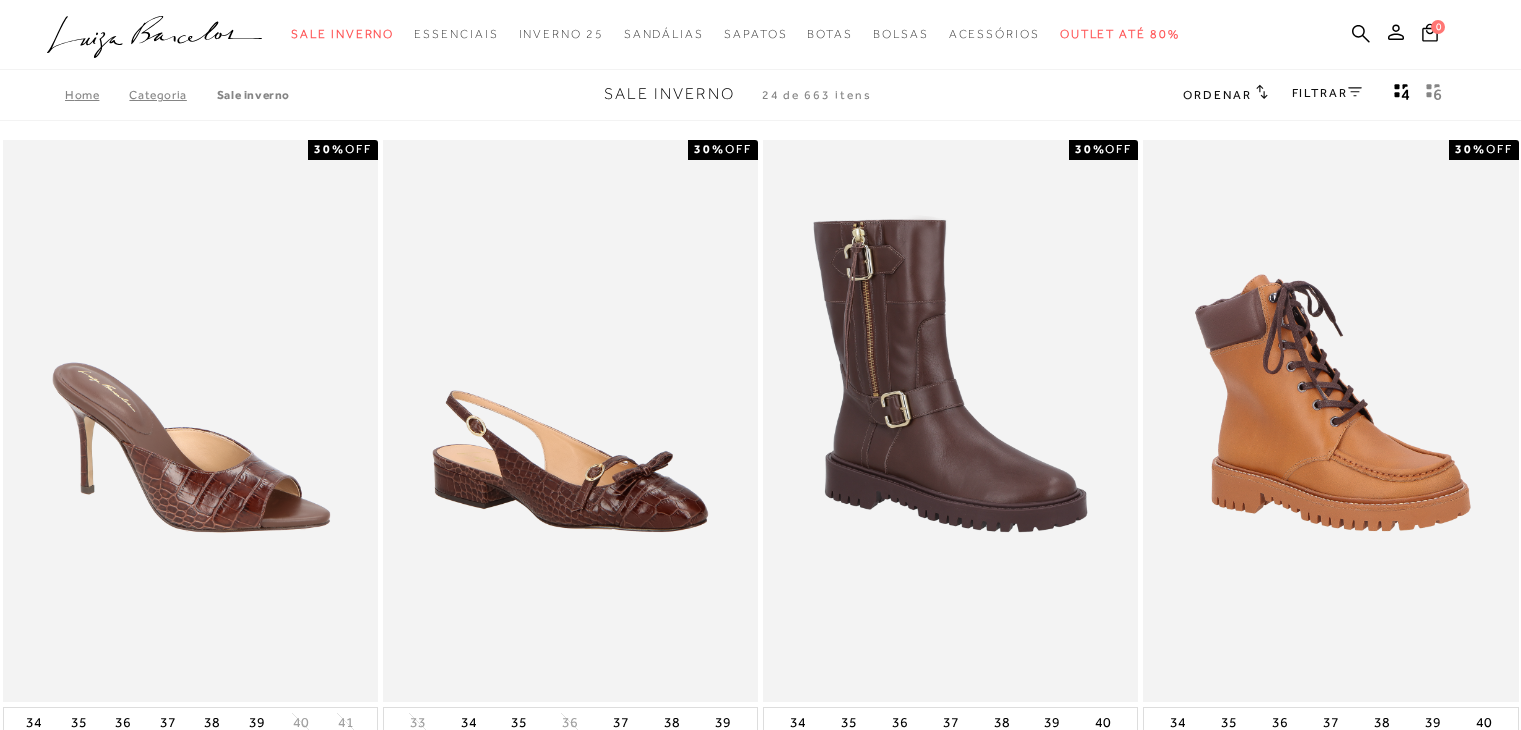 scroll, scrollTop: 0, scrollLeft: 0, axis: both 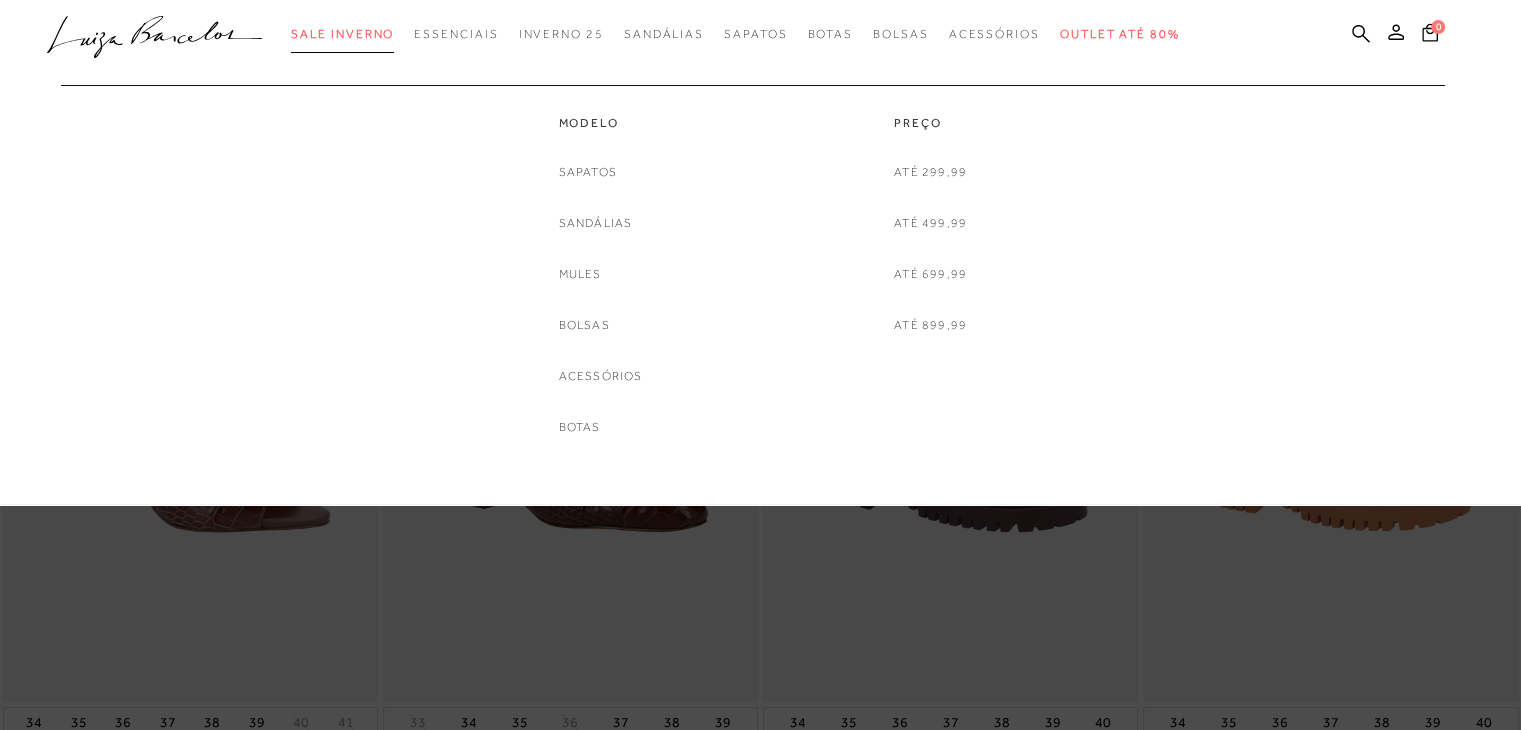 click on "Sale Inverno" at bounding box center [342, 34] 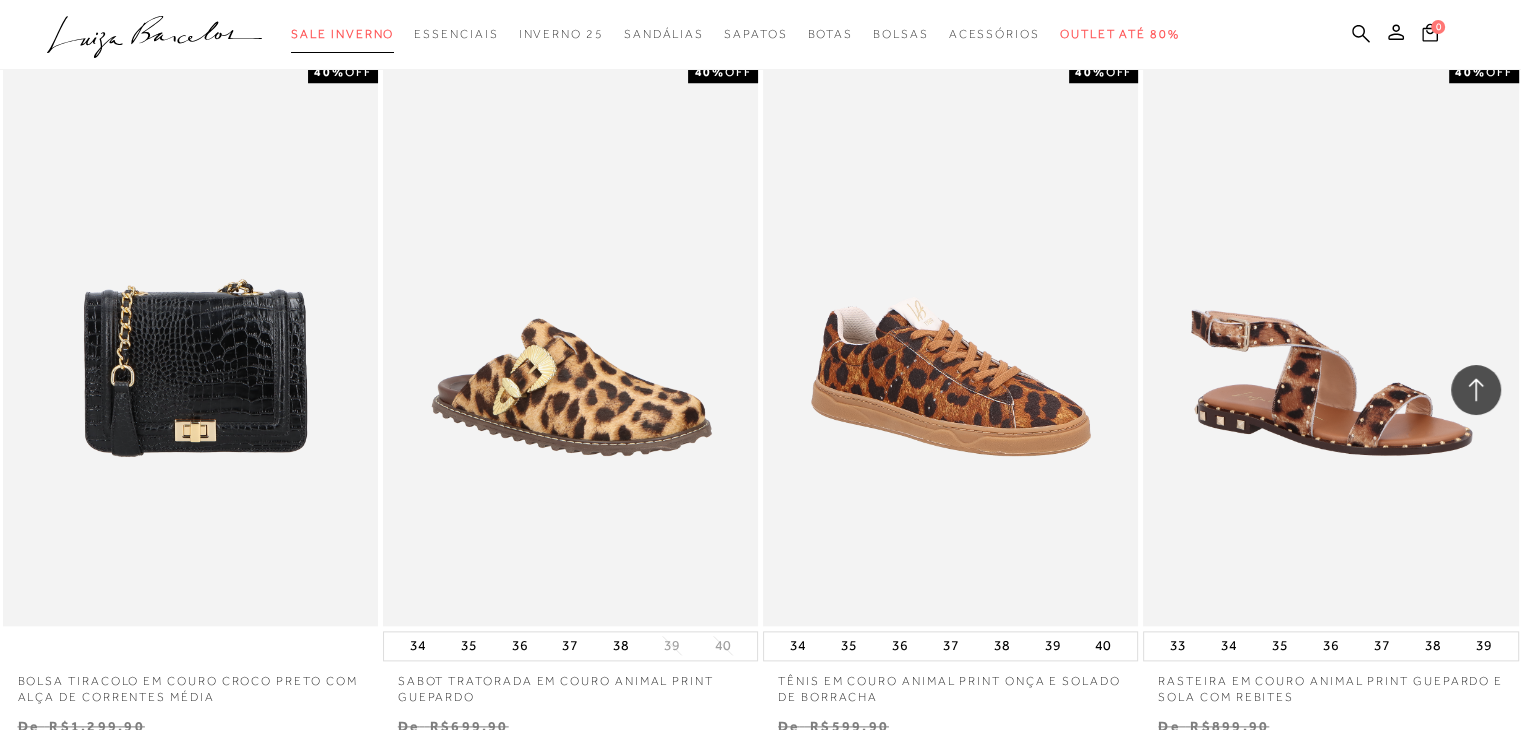scroll, scrollTop: 2269, scrollLeft: 0, axis: vertical 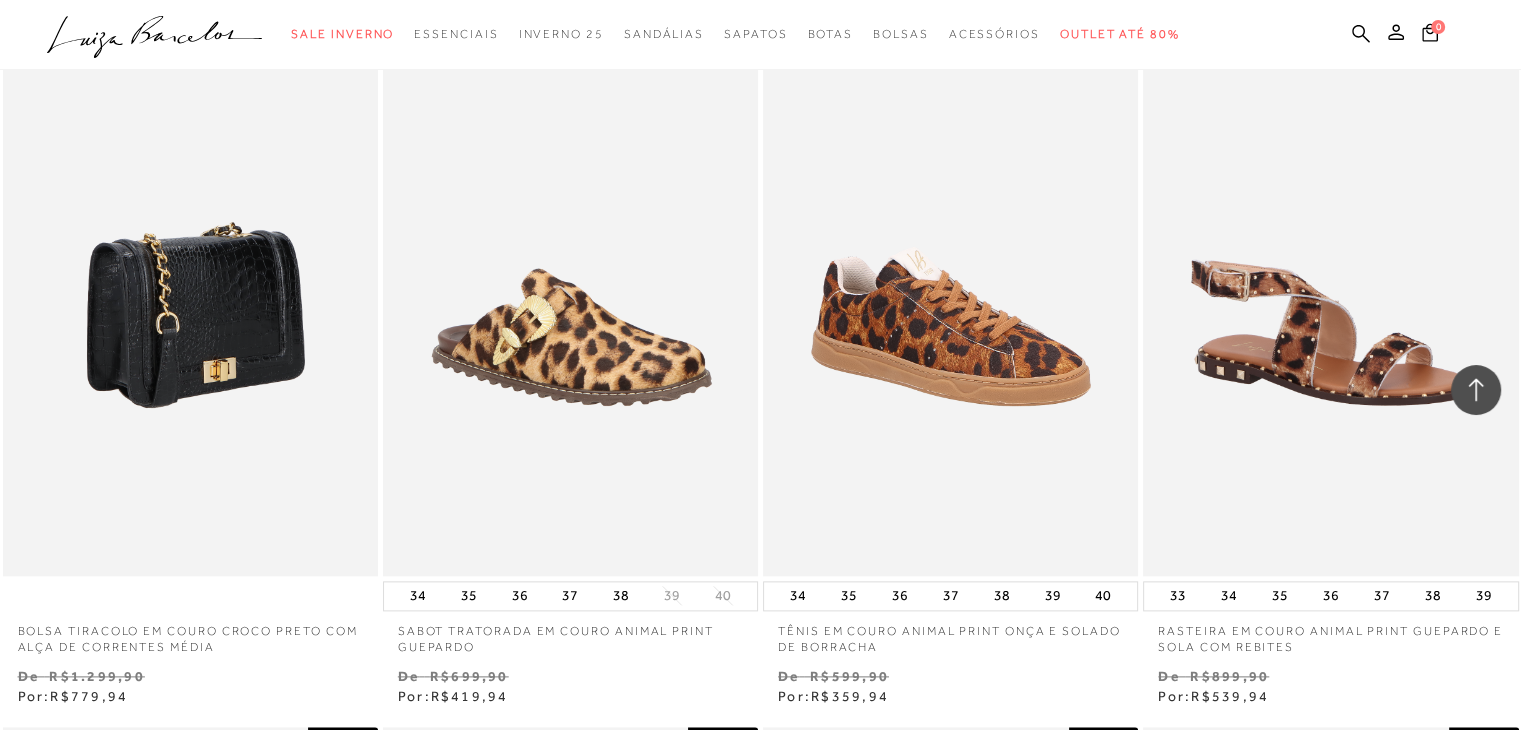 click at bounding box center [191, 294] 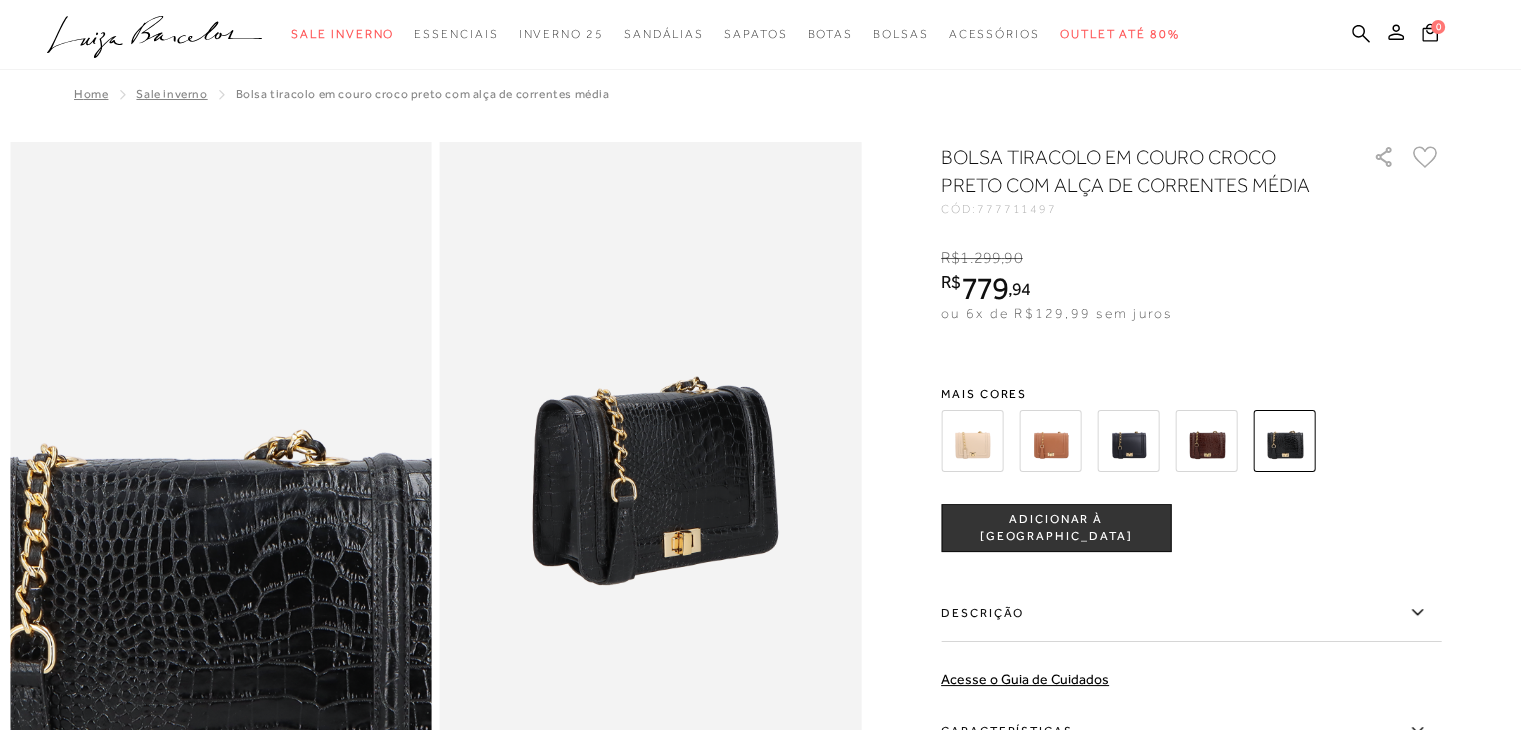 scroll, scrollTop: 0, scrollLeft: 0, axis: both 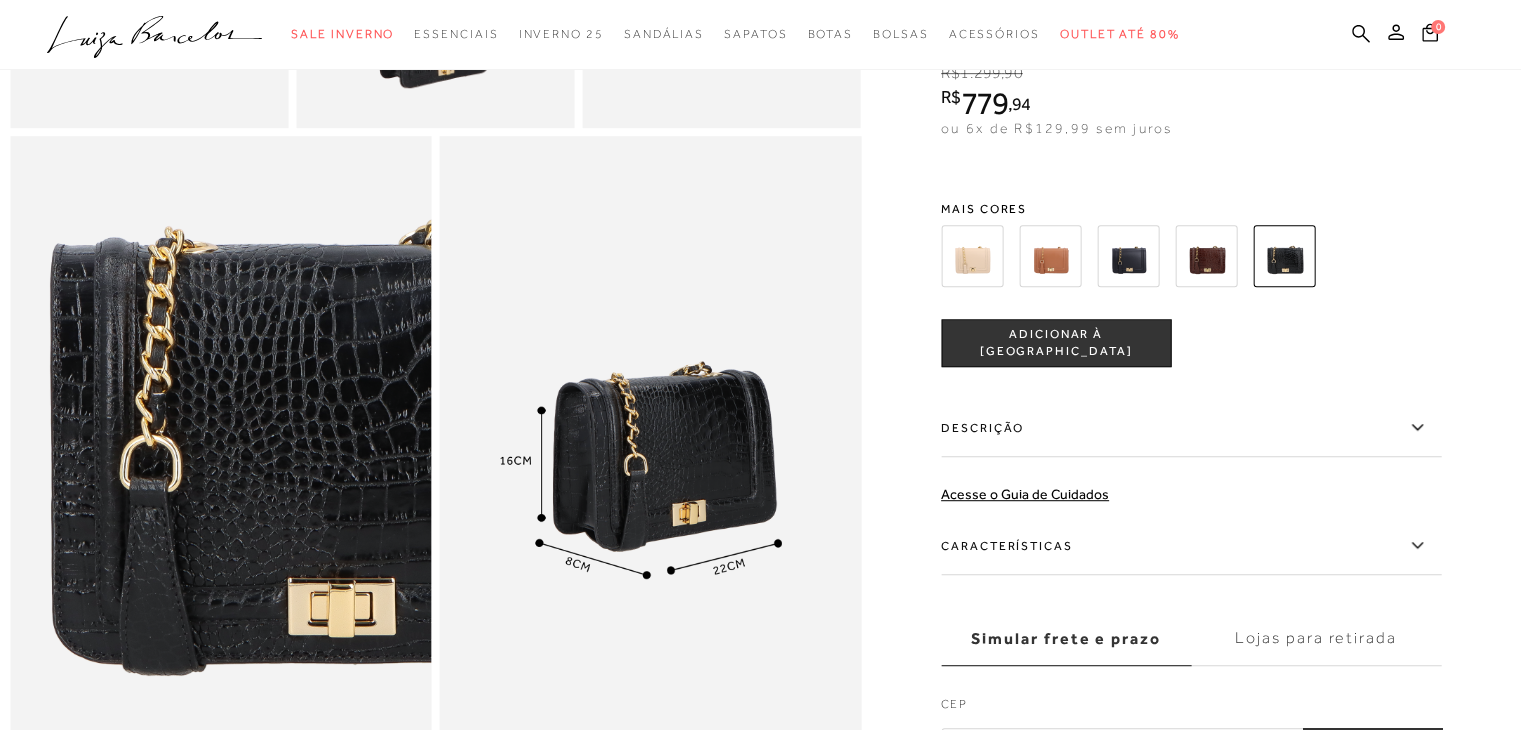 click at bounding box center (1050, 256) 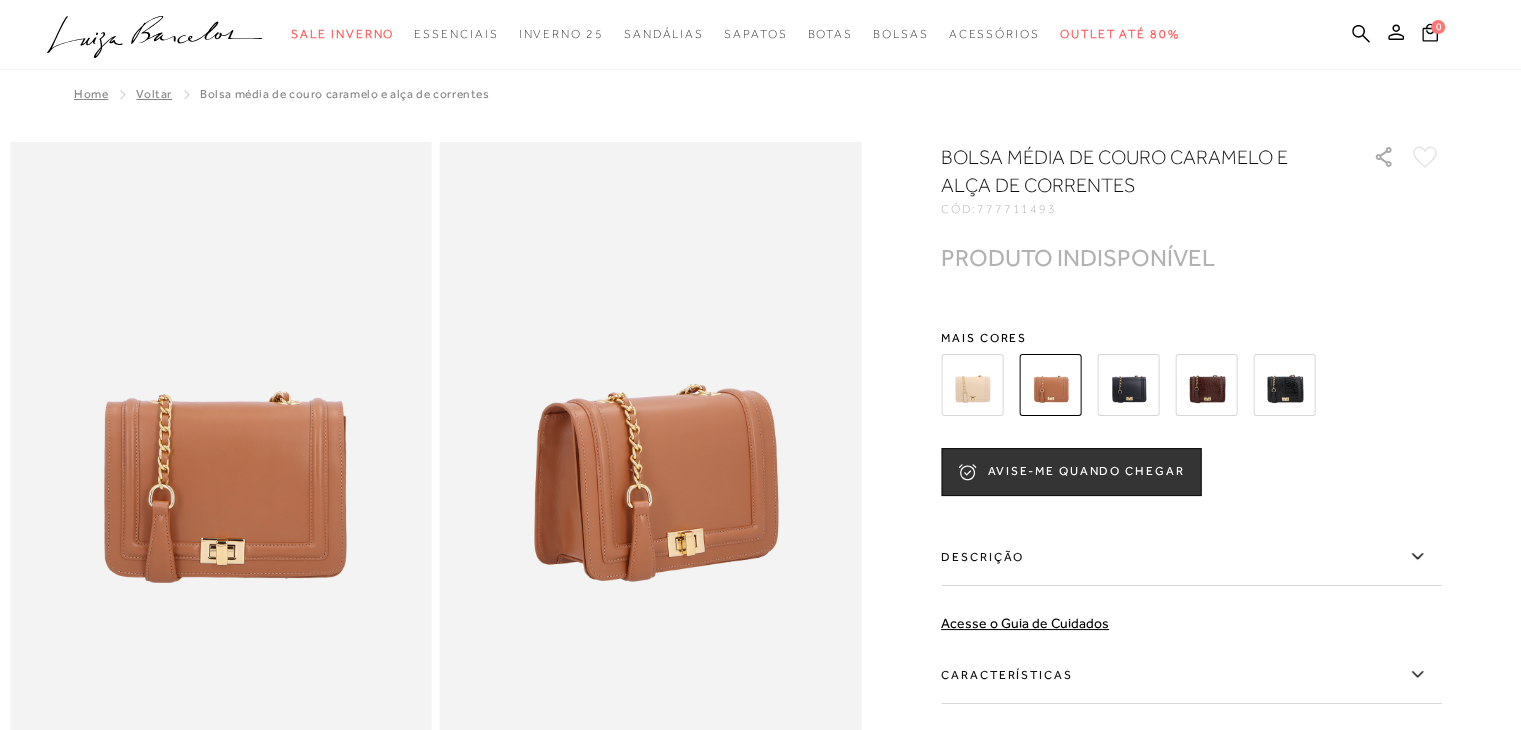 scroll, scrollTop: 0, scrollLeft: 0, axis: both 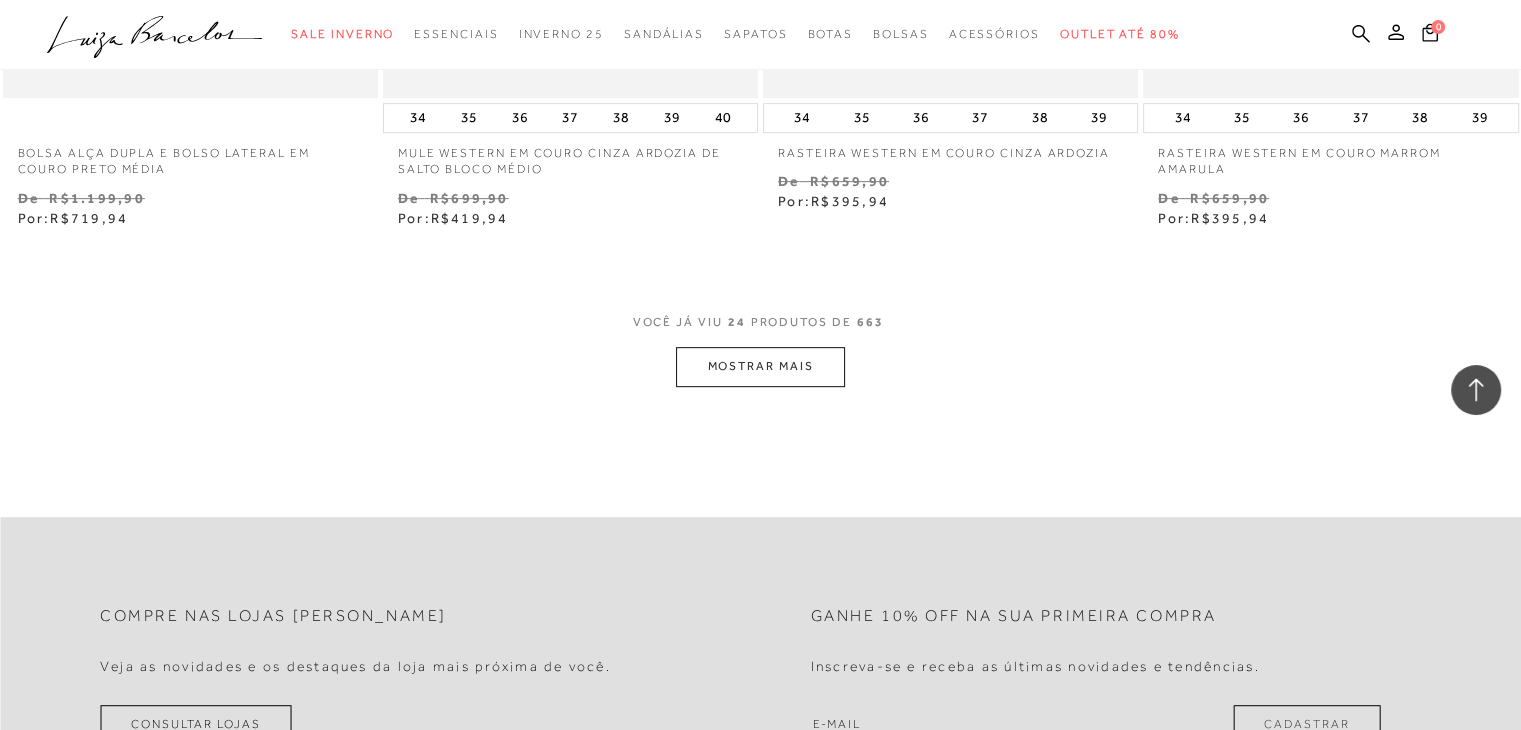 click on "MOSTRAR MAIS" at bounding box center (760, 366) 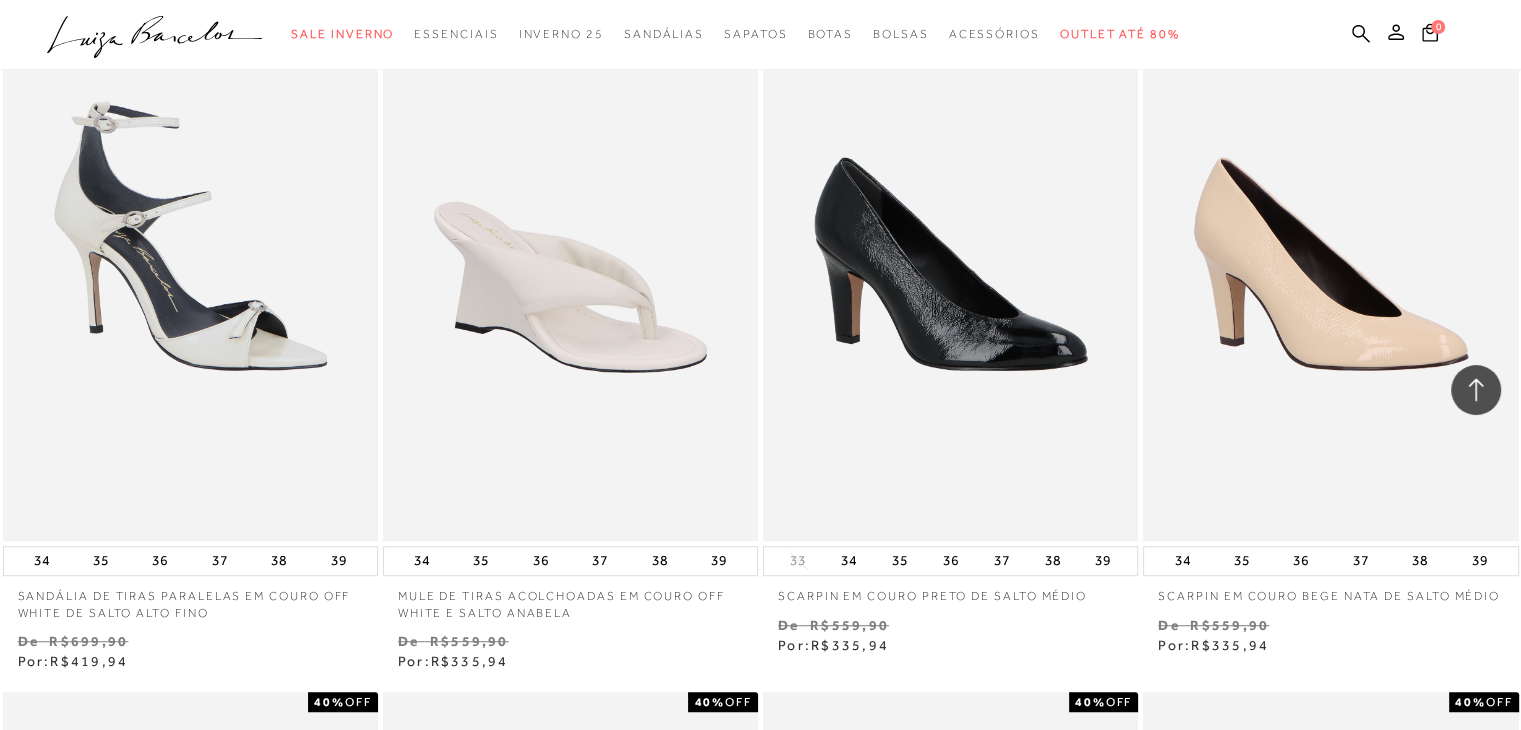 scroll, scrollTop: 8780, scrollLeft: 0, axis: vertical 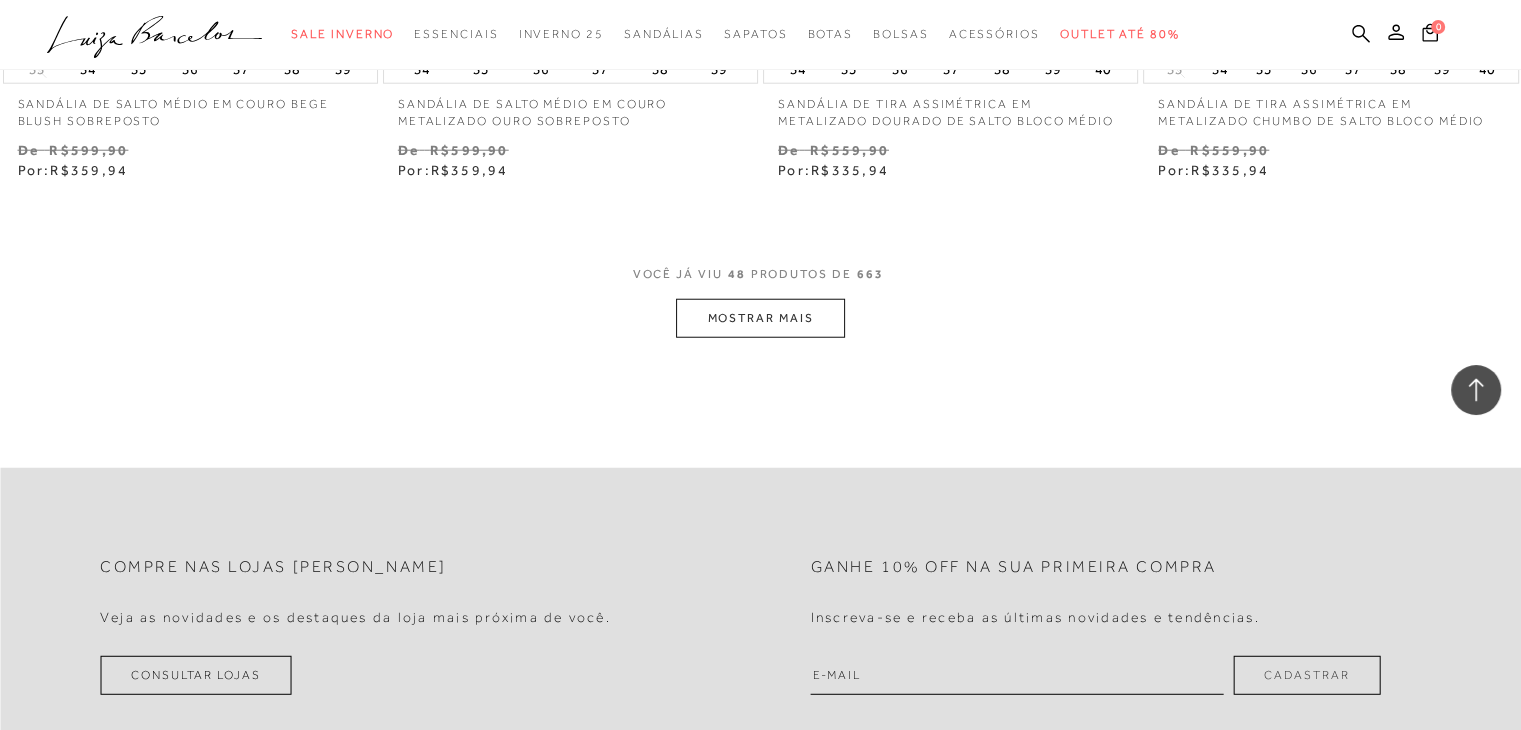 click on "MOSTRAR MAIS" at bounding box center (760, 318) 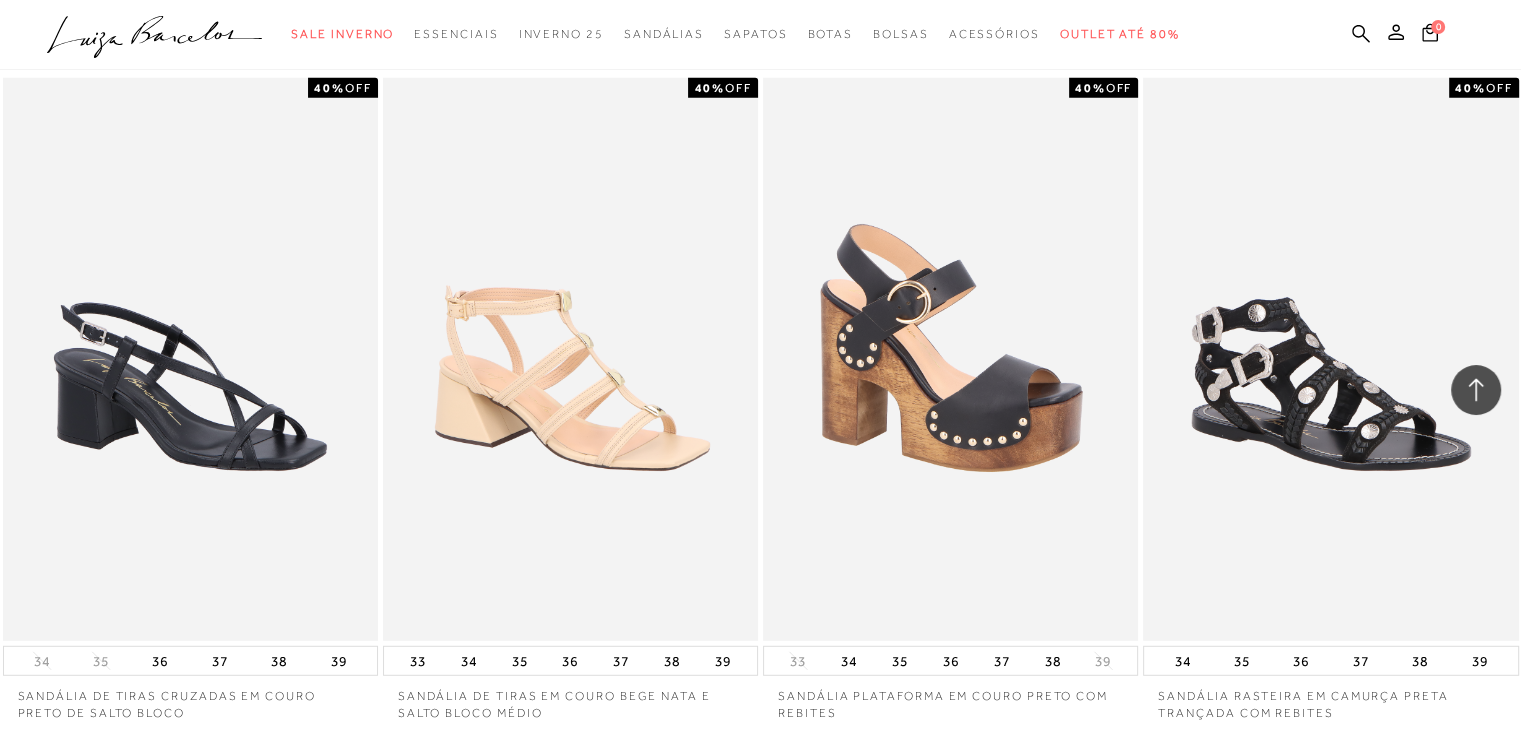 scroll, scrollTop: 12989, scrollLeft: 0, axis: vertical 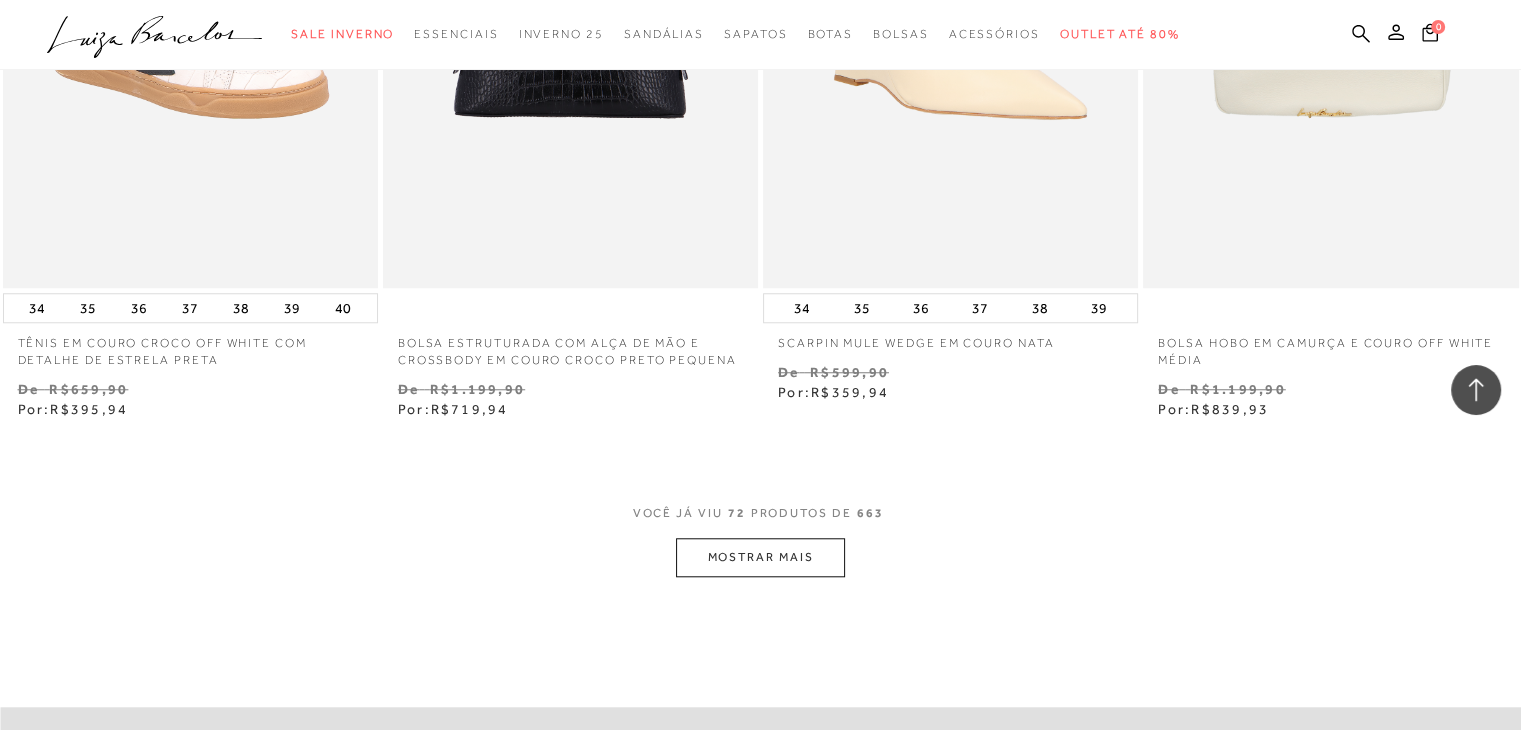 click on "MOSTRAR MAIS" at bounding box center (760, 557) 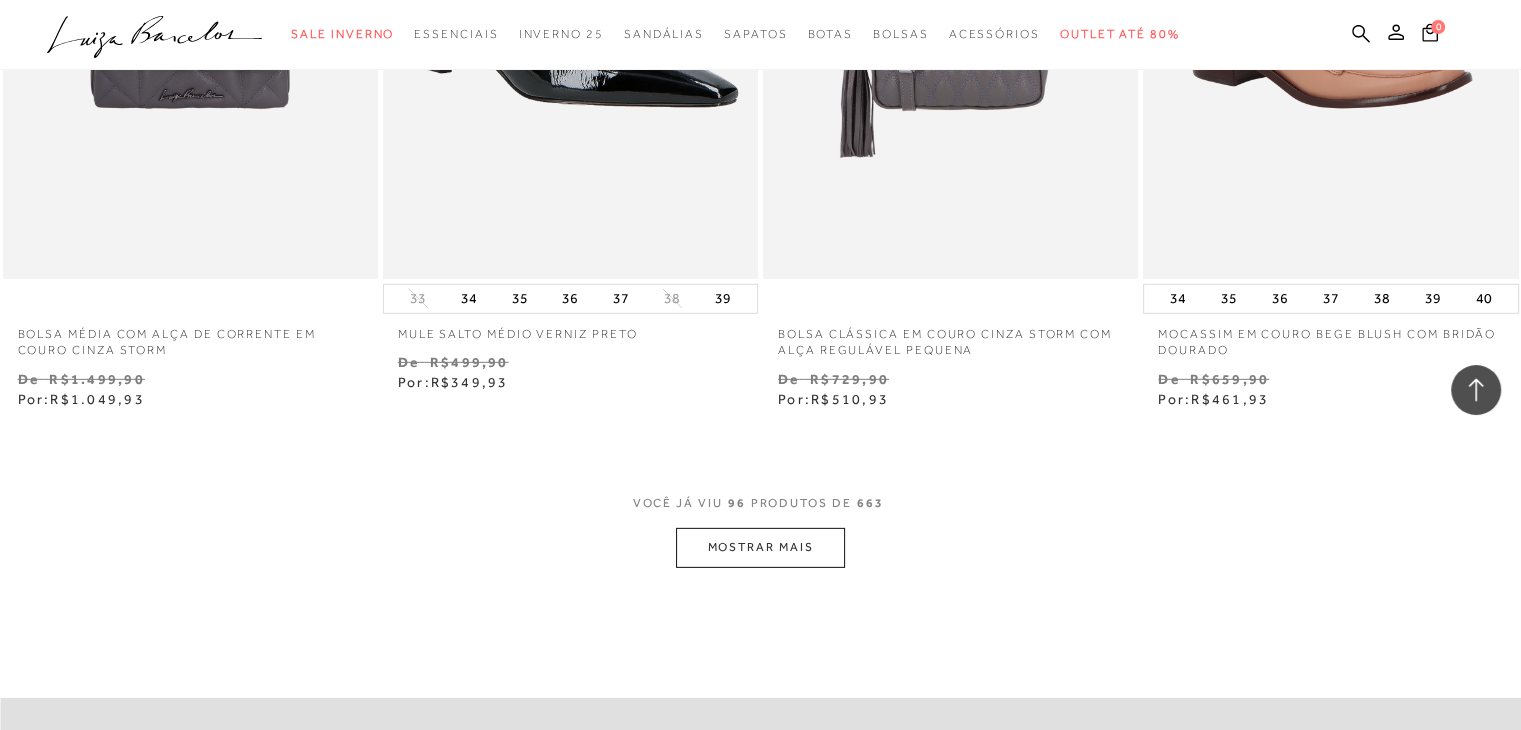 scroll, scrollTop: 21260, scrollLeft: 0, axis: vertical 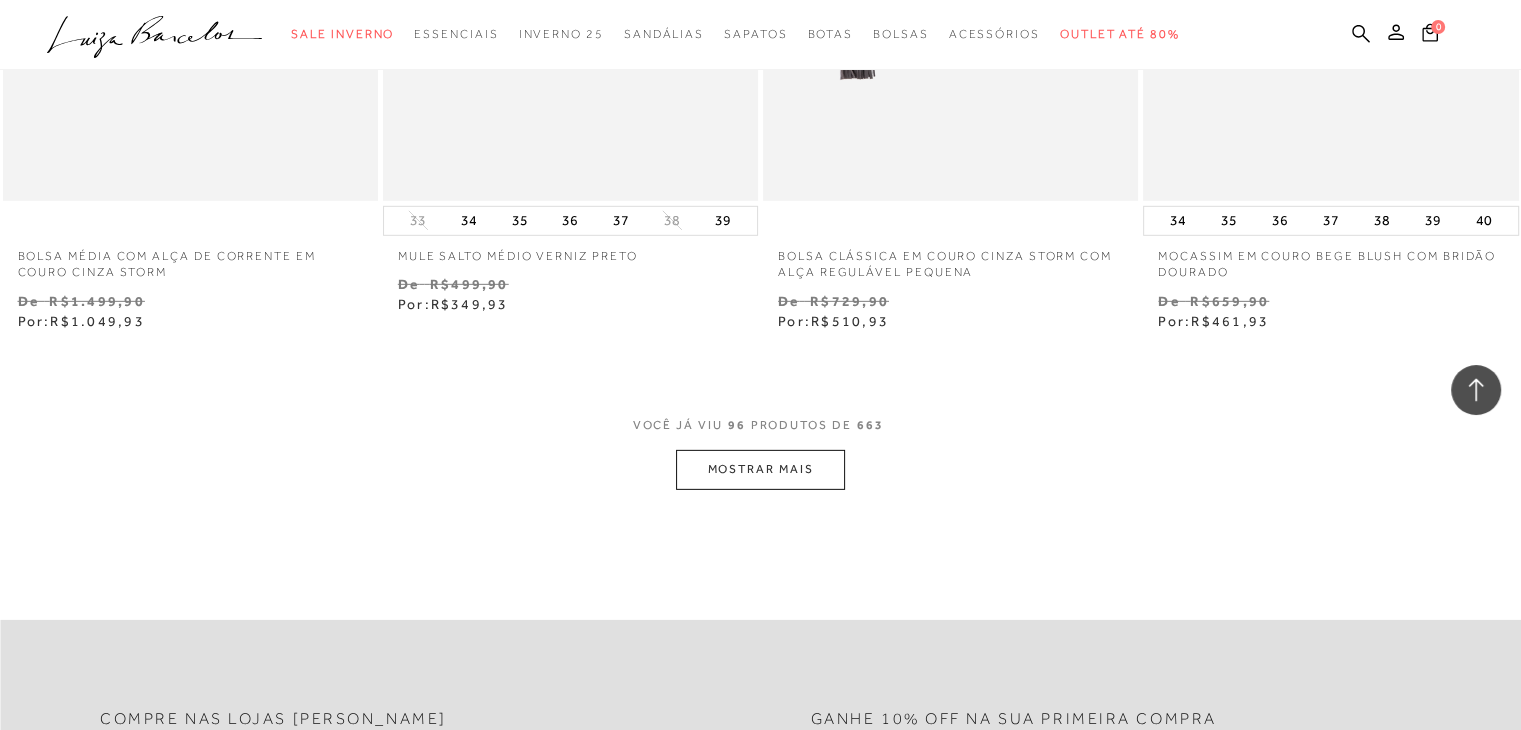 click on "MOSTRAR MAIS" at bounding box center [760, 469] 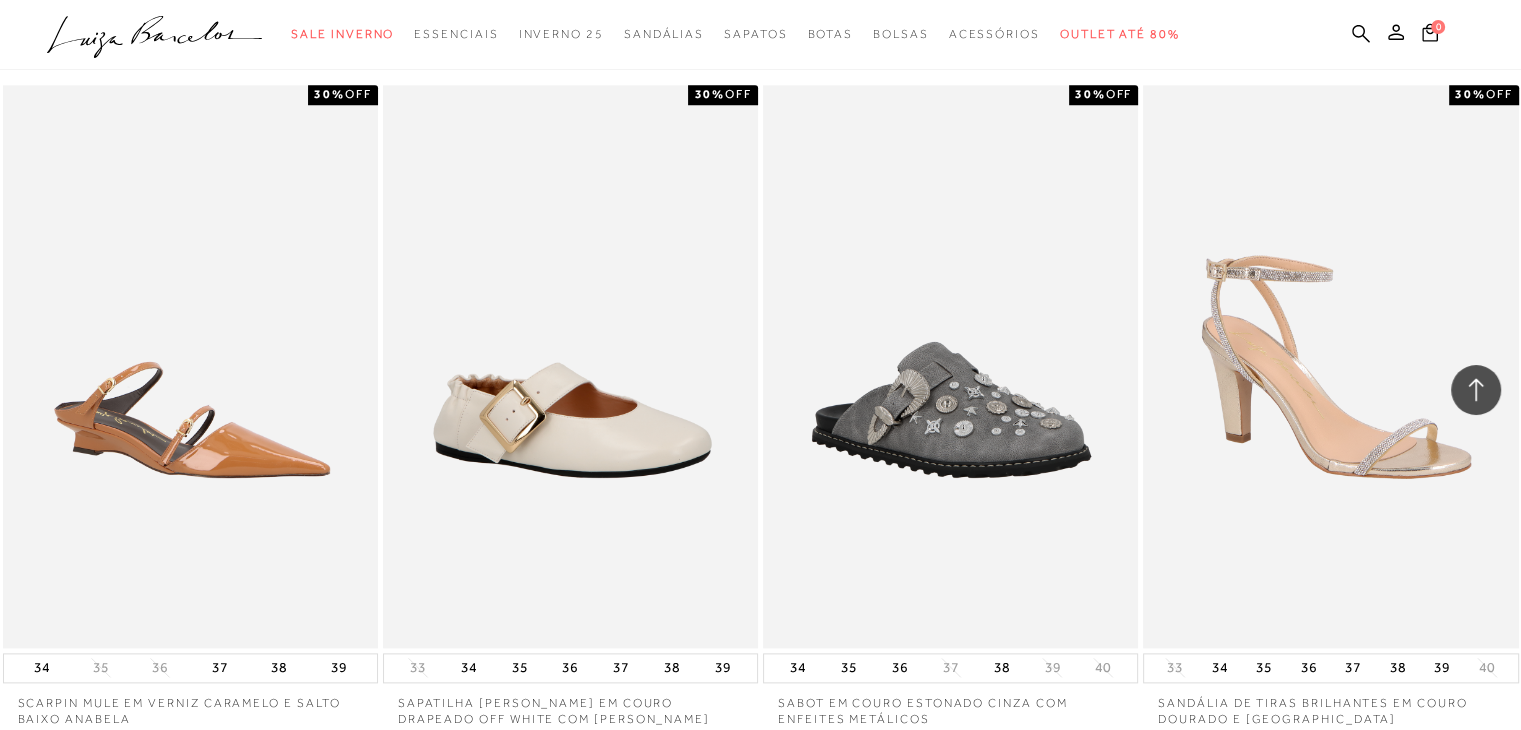 scroll, scrollTop: 25348, scrollLeft: 0, axis: vertical 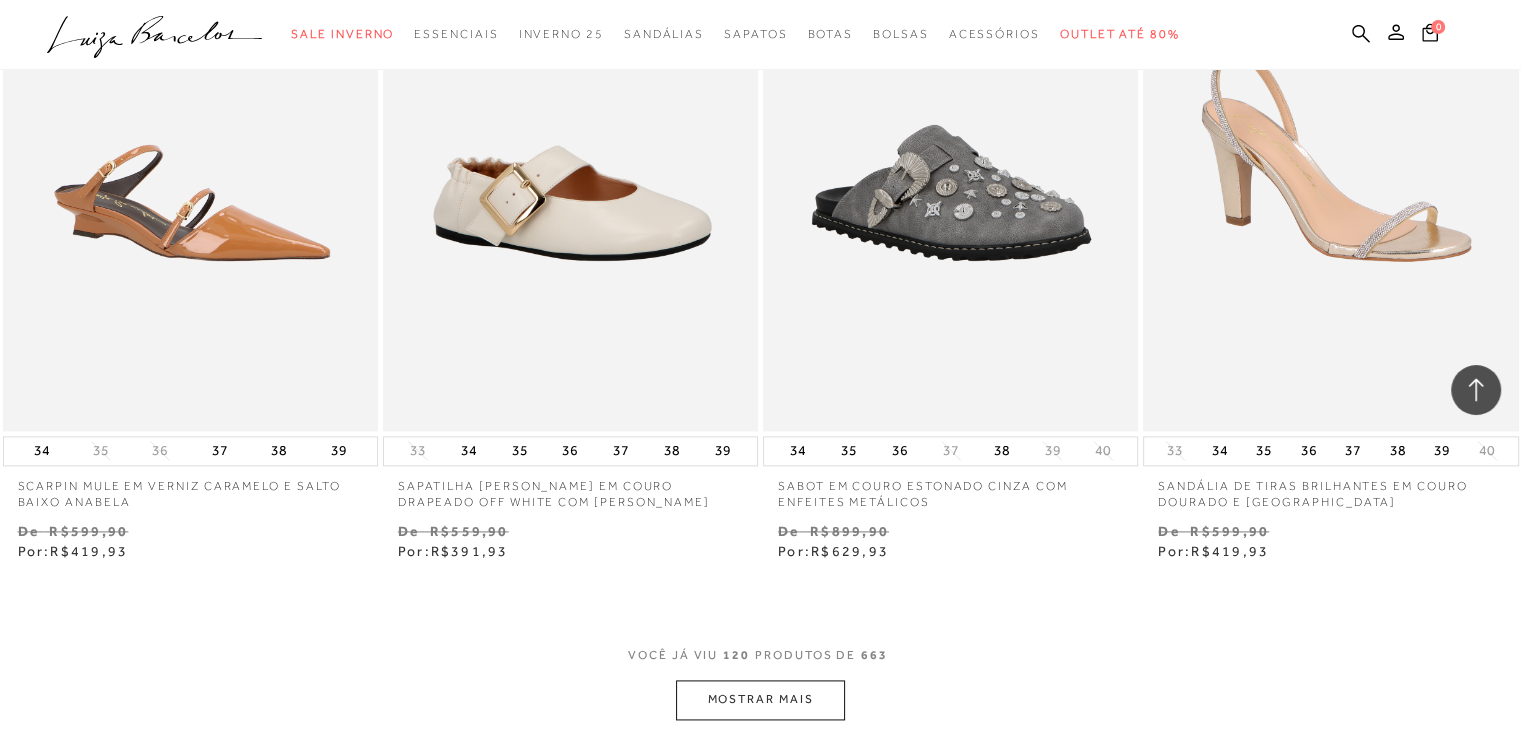 click on "MOSTRAR MAIS" at bounding box center [760, 699] 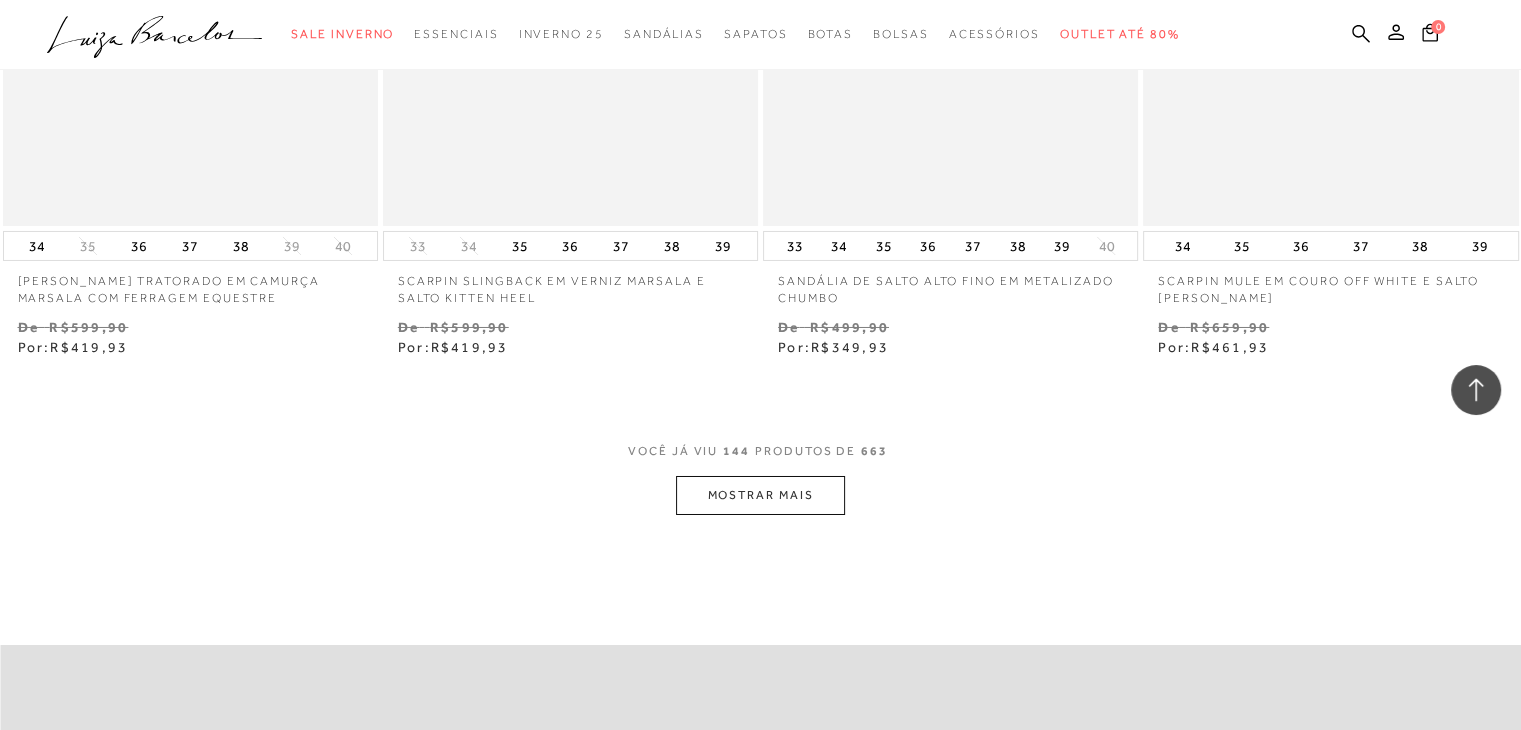 scroll, scrollTop: 29981, scrollLeft: 0, axis: vertical 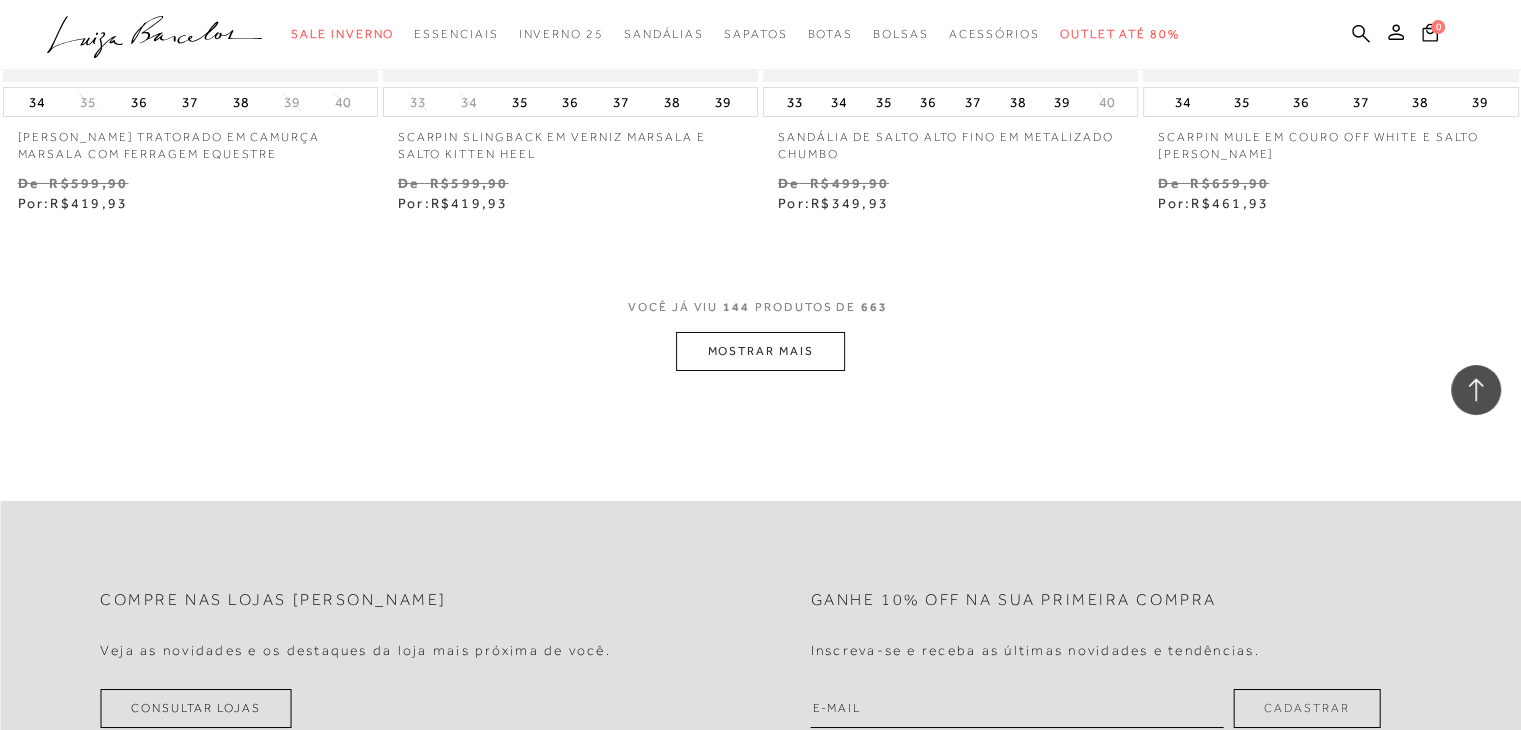 click on "MOSTRAR MAIS" at bounding box center [760, 351] 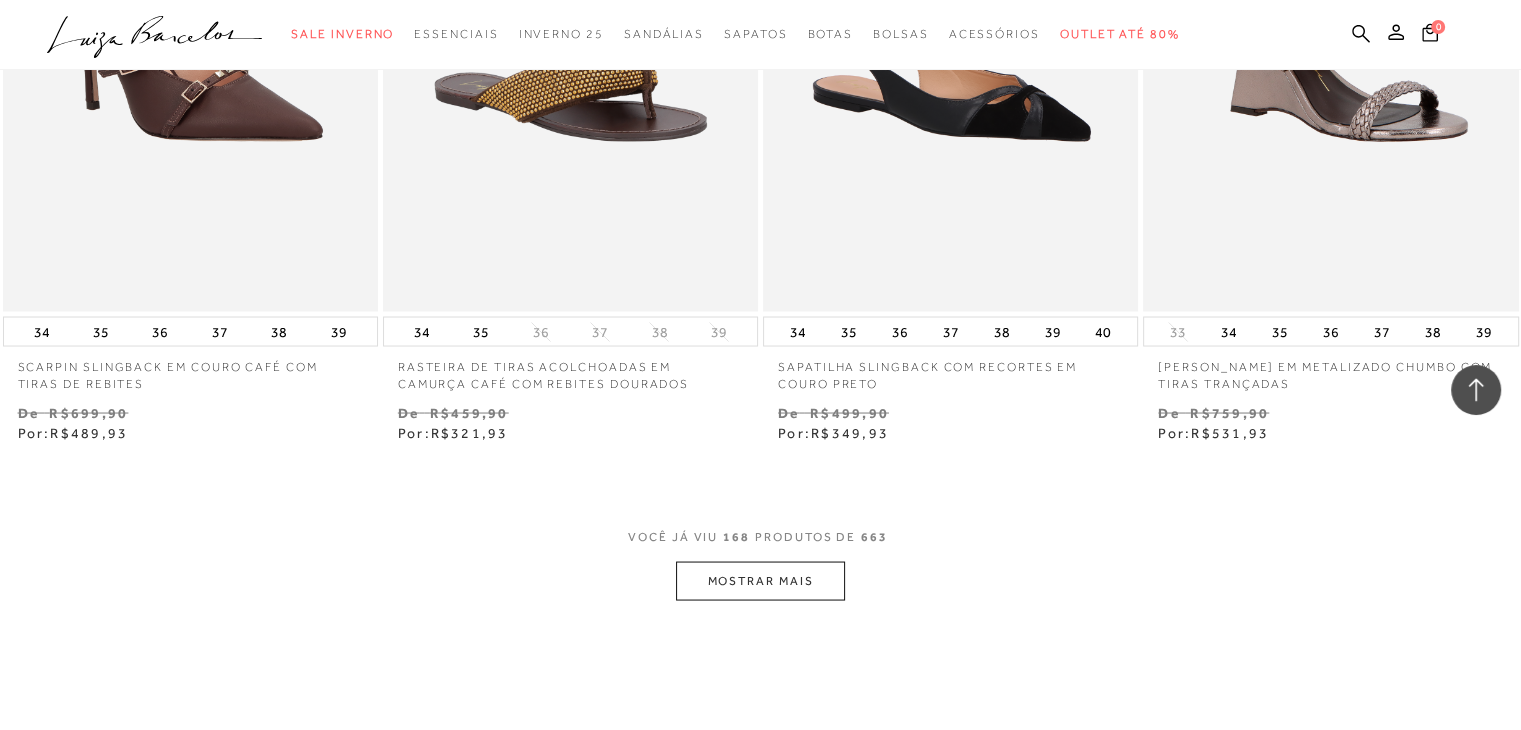 scroll, scrollTop: 34200, scrollLeft: 0, axis: vertical 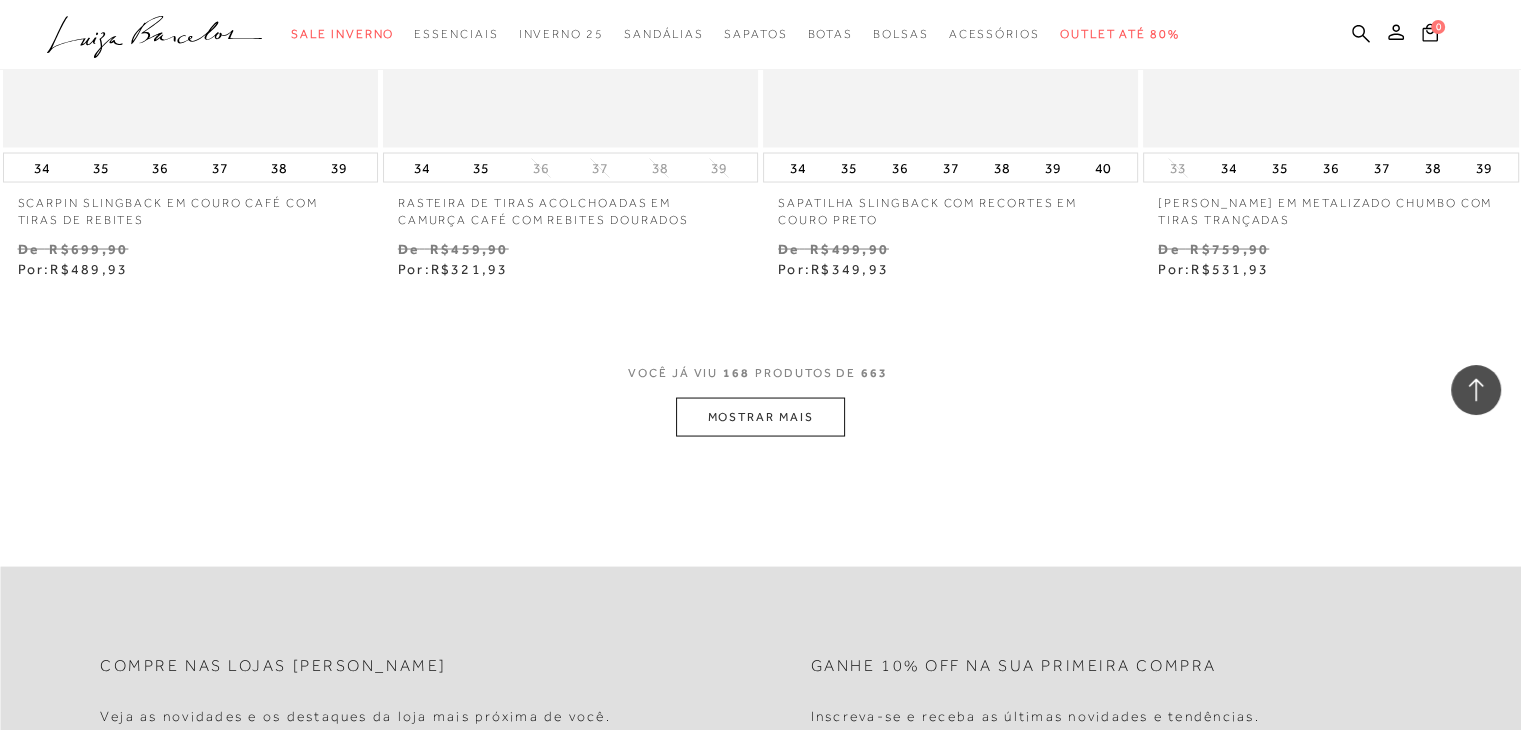 click on "MOSTRAR MAIS" at bounding box center (760, 416) 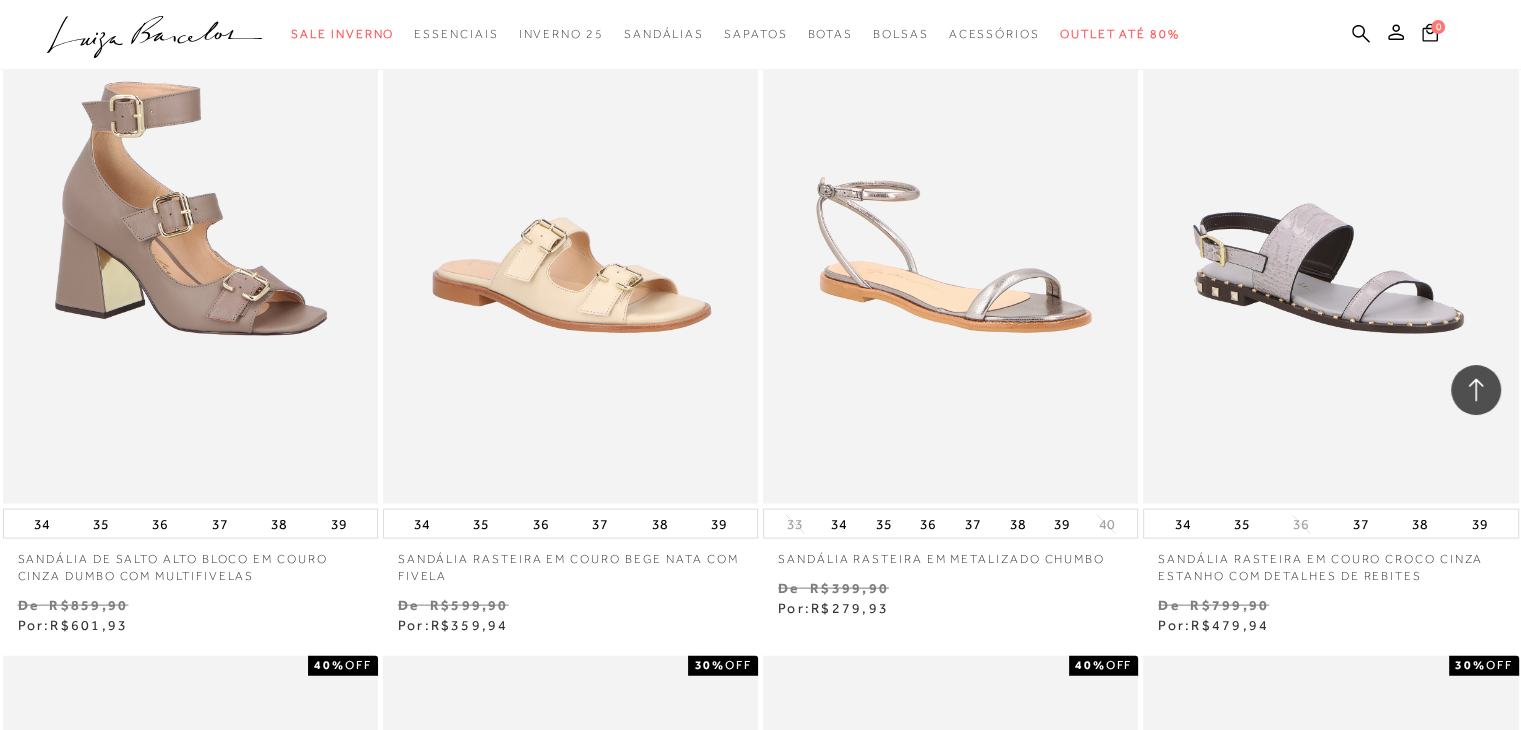 scroll, scrollTop: 34972, scrollLeft: 0, axis: vertical 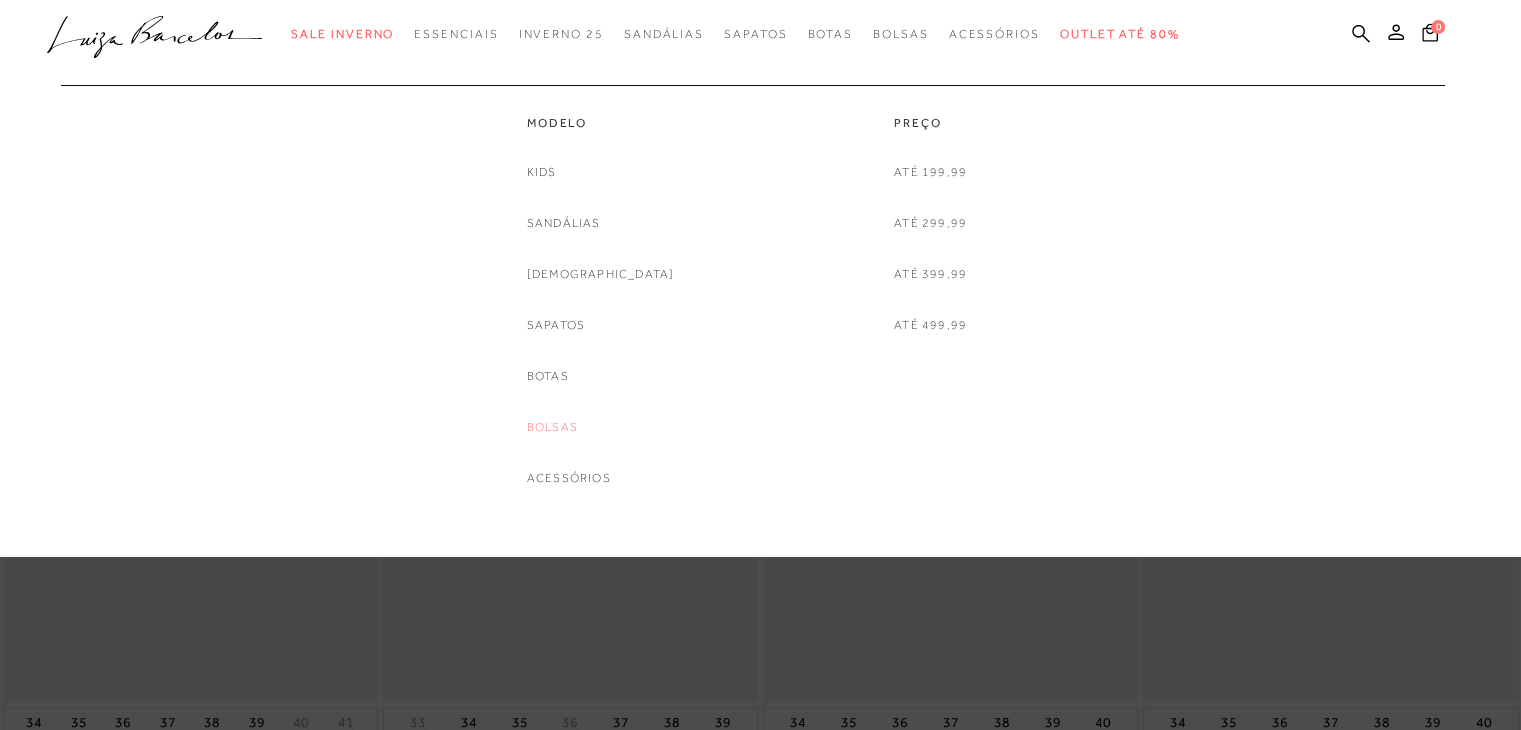 click on "Bolsas" at bounding box center [552, 427] 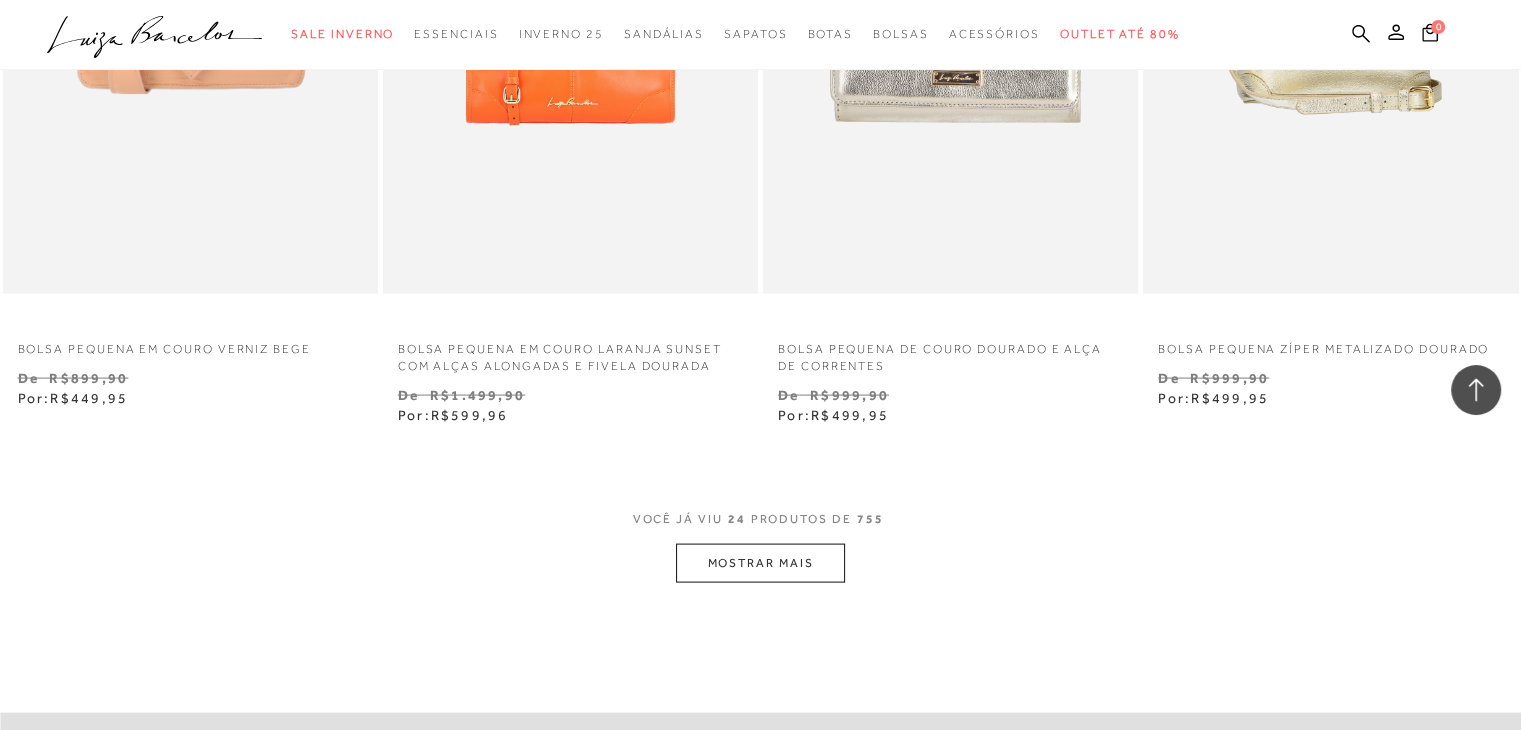 scroll, scrollTop: 4039, scrollLeft: 0, axis: vertical 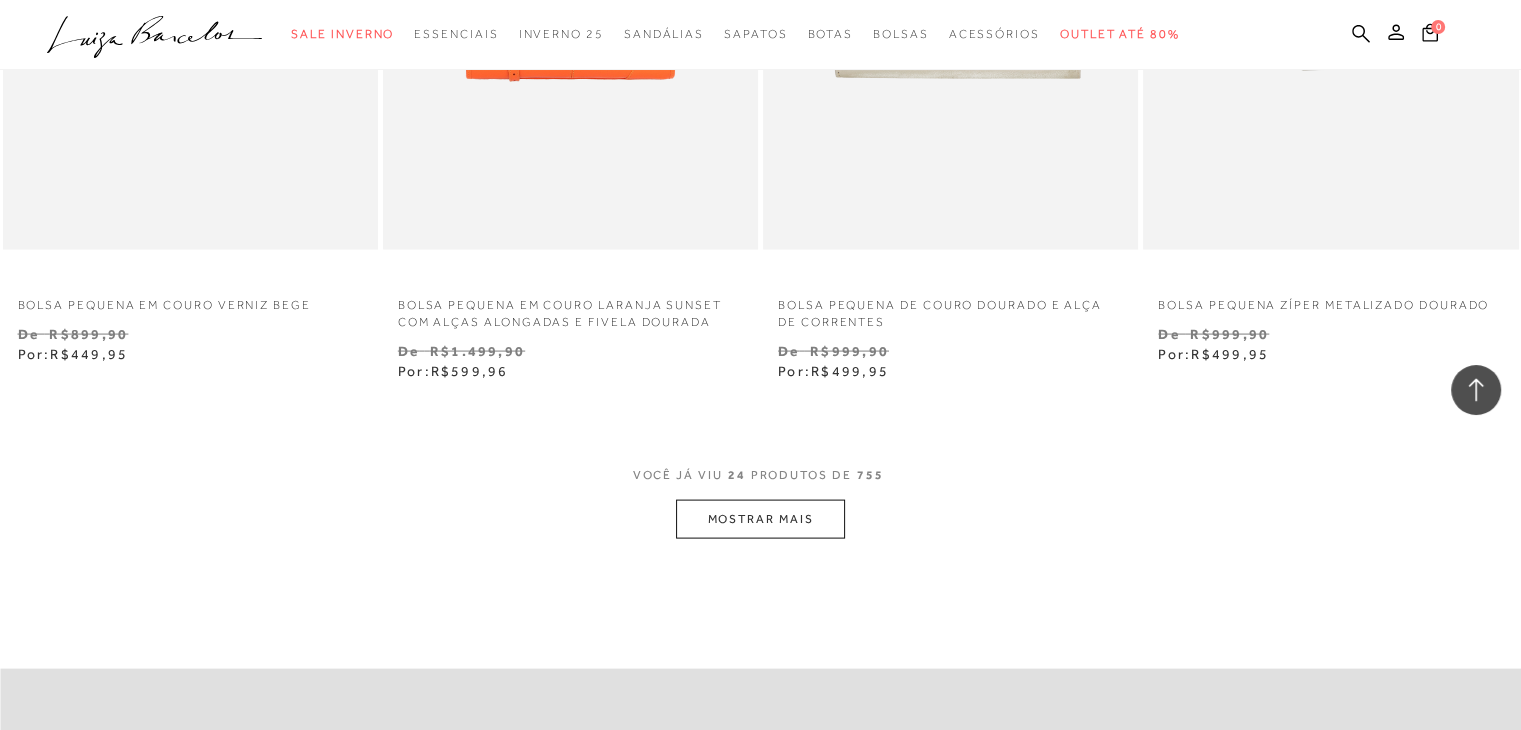 click on "MOSTRAR MAIS" at bounding box center (760, 519) 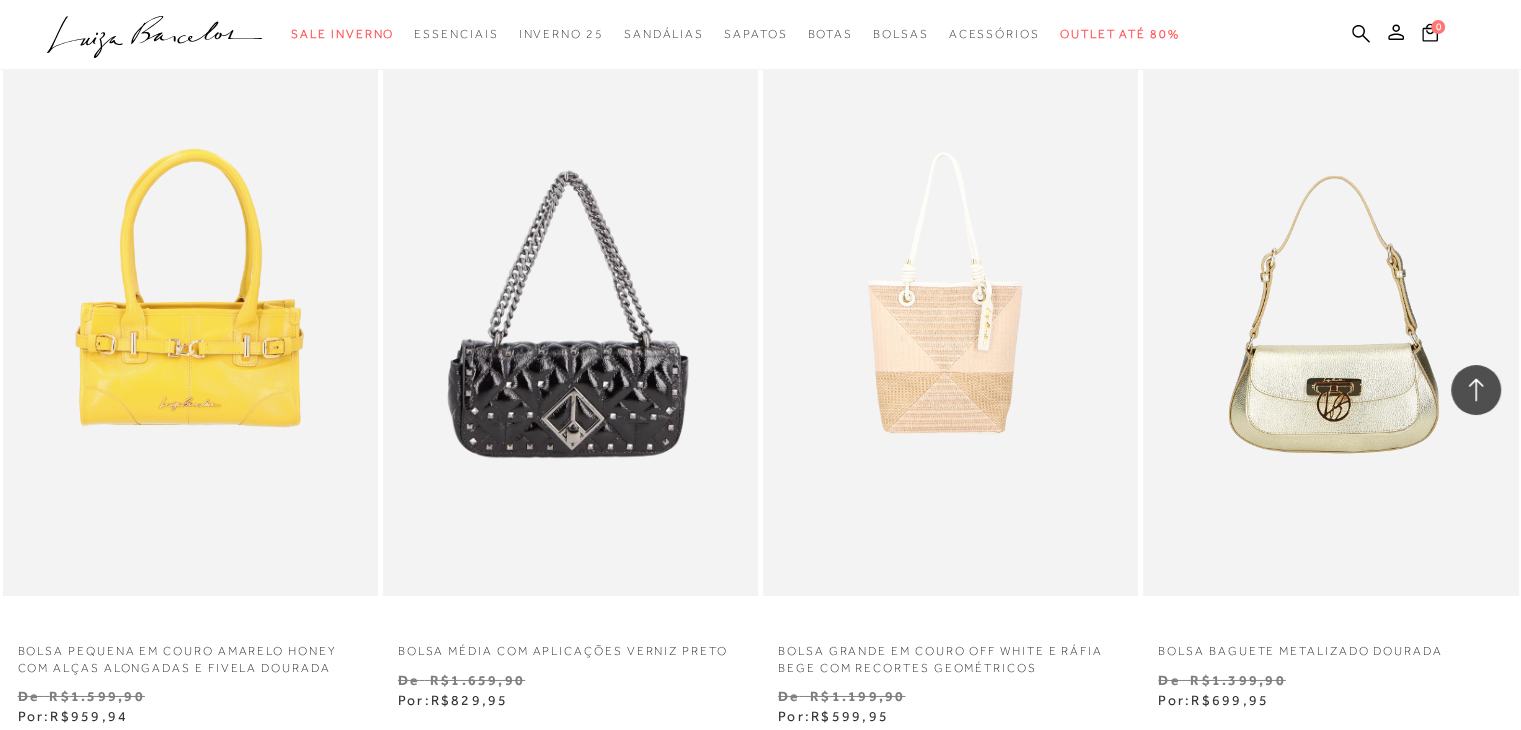 scroll, scrollTop: 6584, scrollLeft: 0, axis: vertical 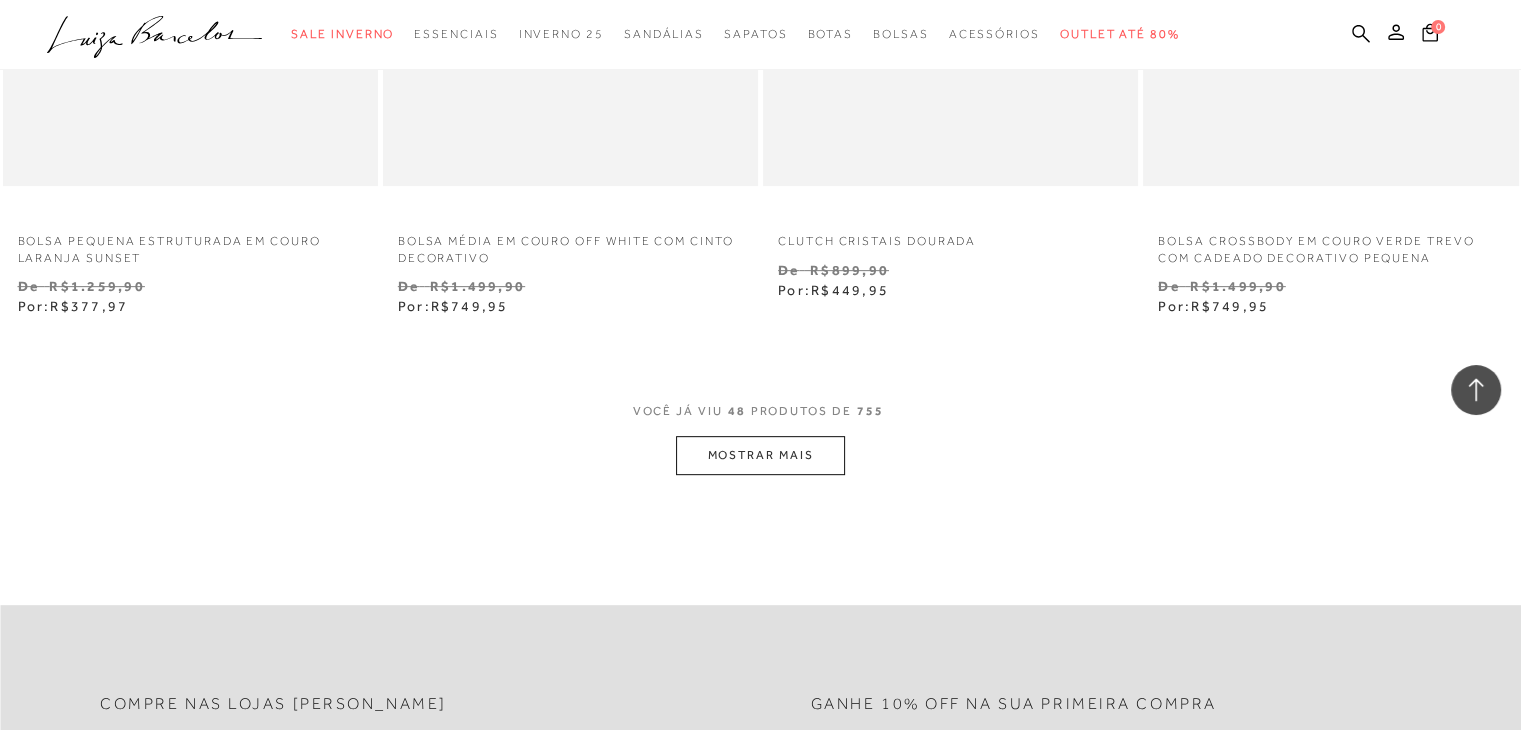 click on "MOSTRAR MAIS" at bounding box center (760, 455) 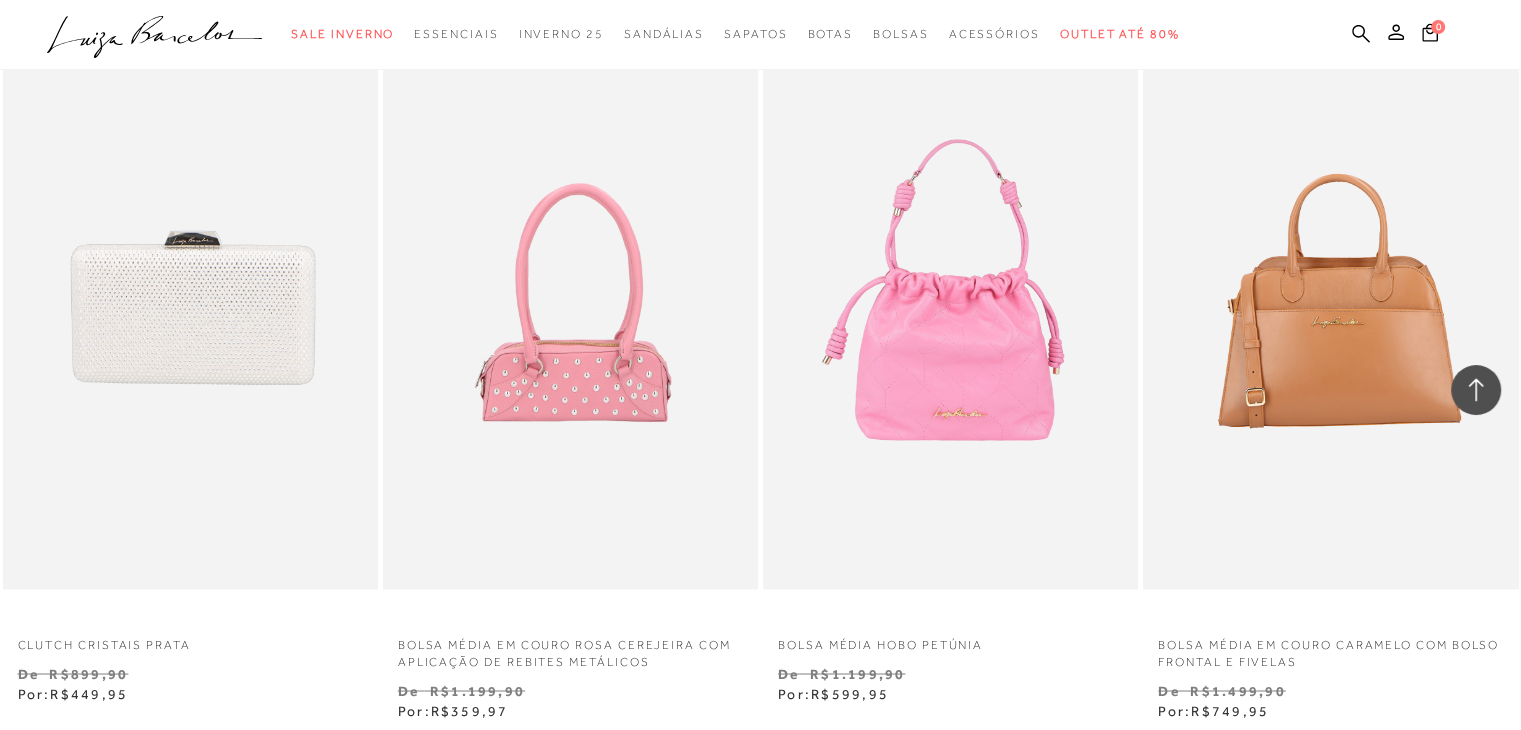 scroll, scrollTop: 10857, scrollLeft: 0, axis: vertical 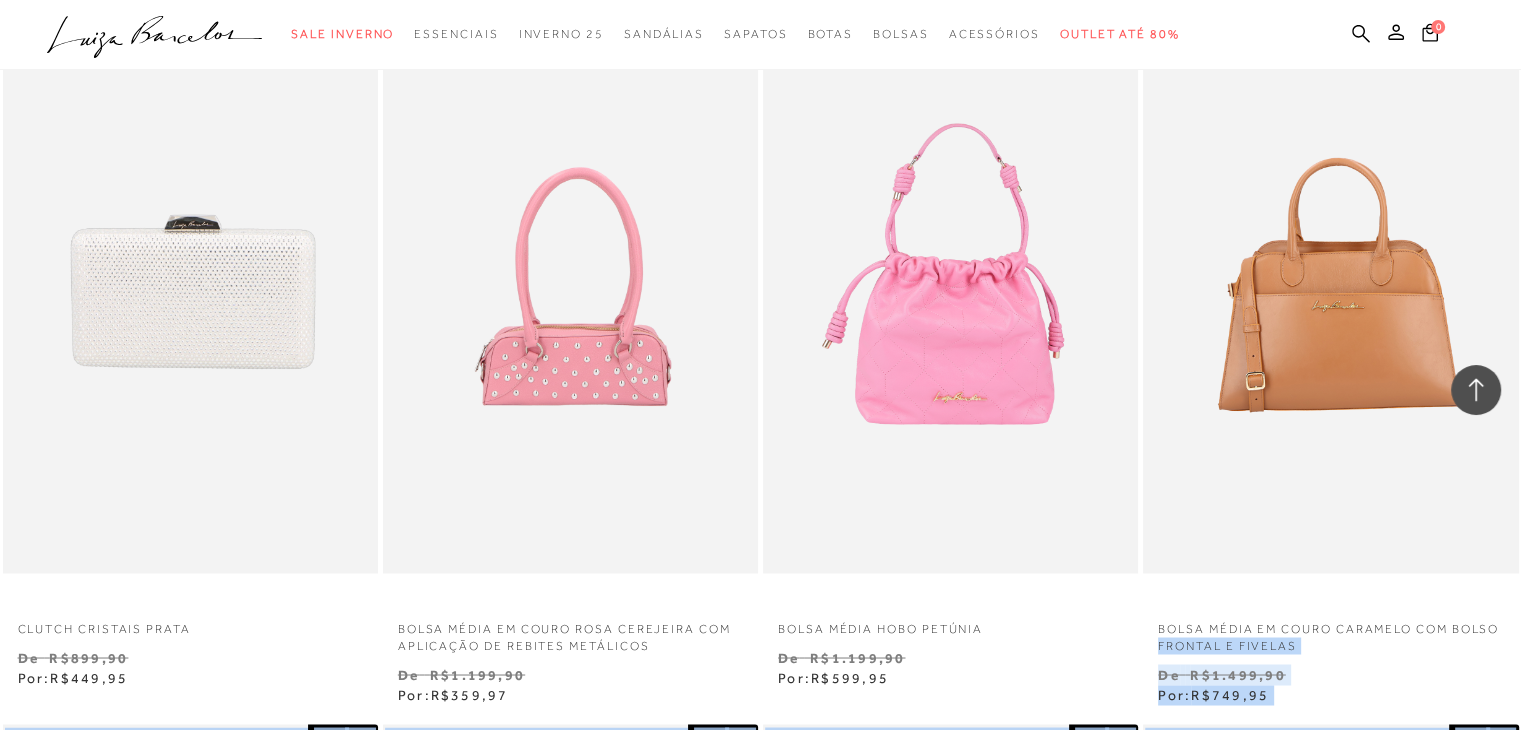 click on "Página da coleção de Bolsas está carregada
categoryHeader
.a{fill-rule:evenodd;}
Sale Inverno" at bounding box center (760, -10492) 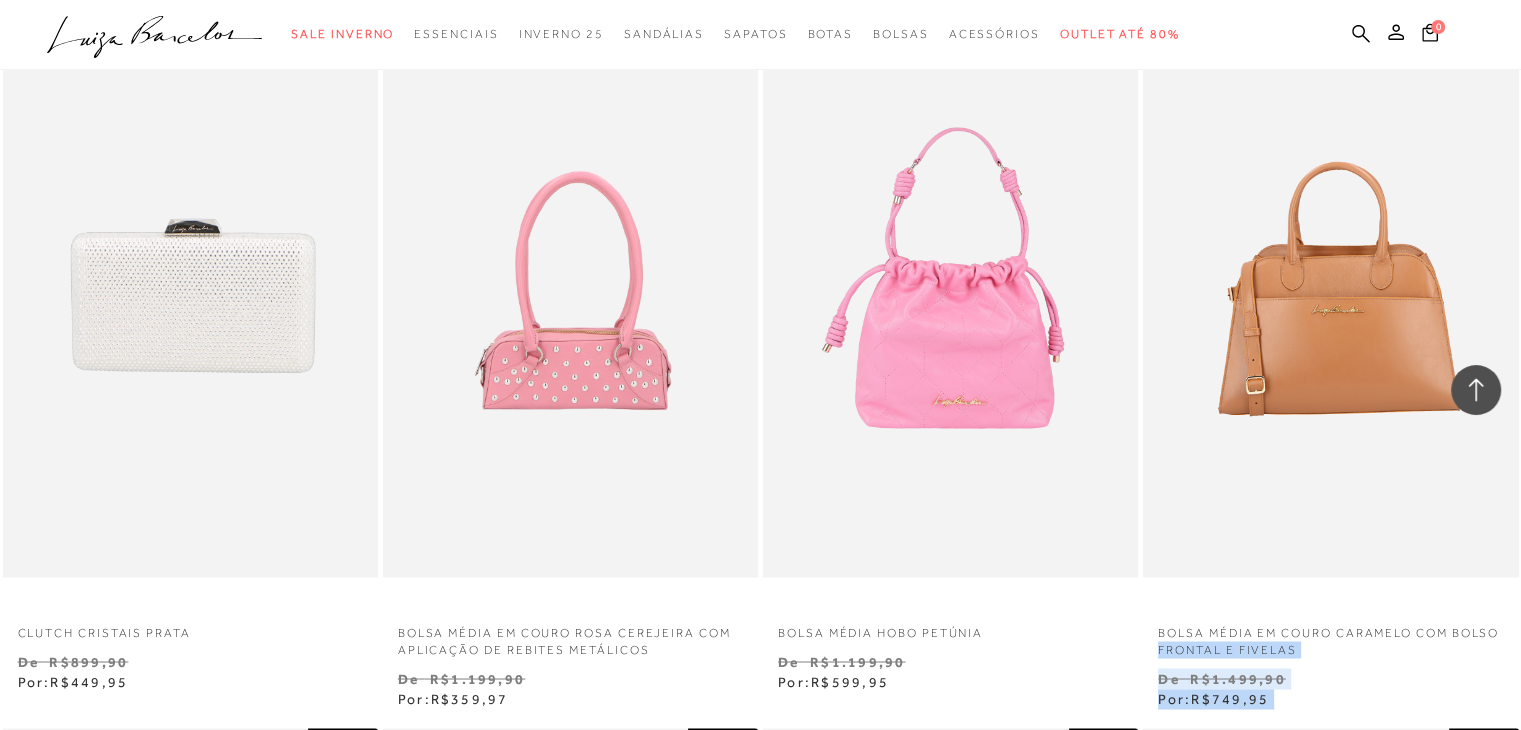 scroll, scrollTop: 10918, scrollLeft: 0, axis: vertical 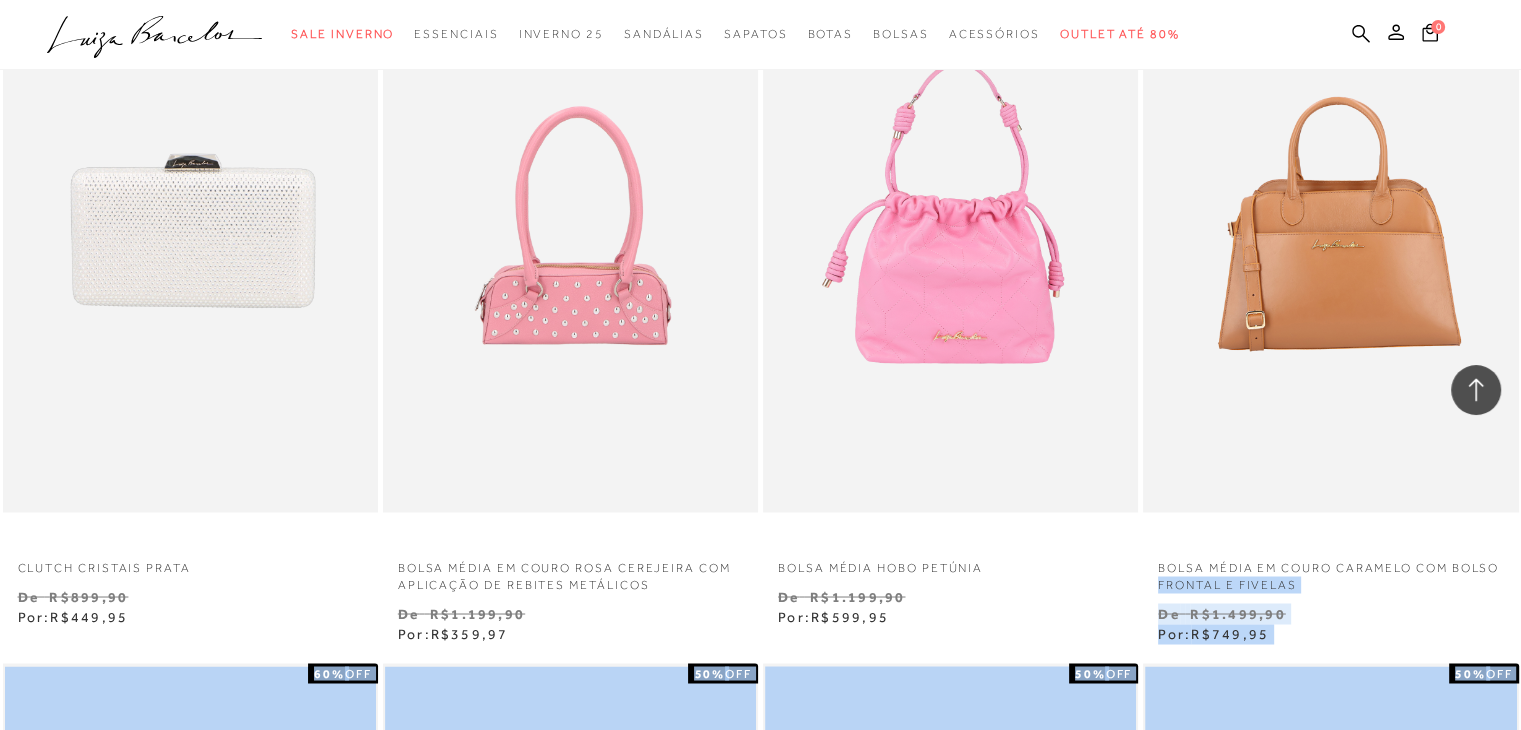 click on "Venda
De
R$1.499,90
Por:
R$749,95" at bounding box center [1330, 623] 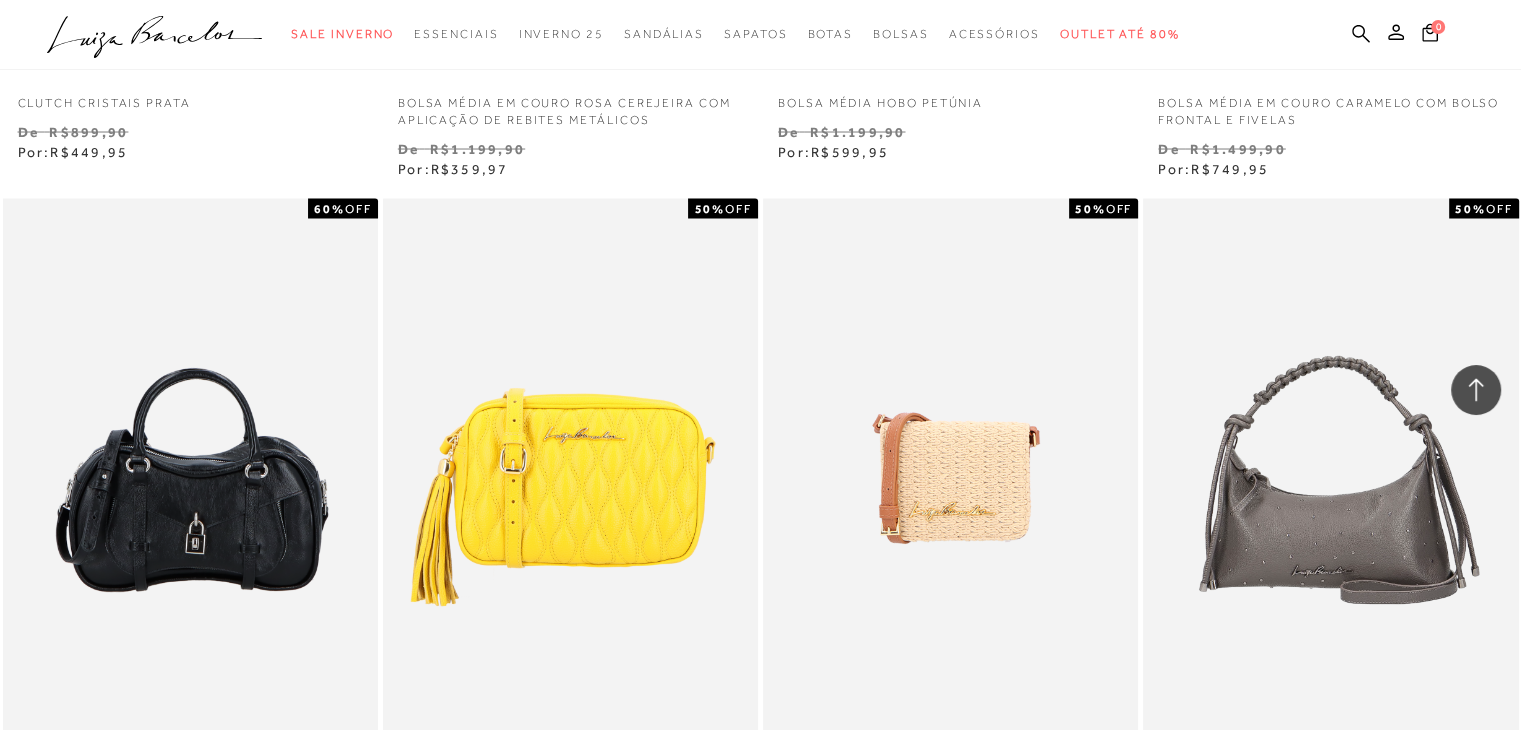 scroll, scrollTop: 11576, scrollLeft: 0, axis: vertical 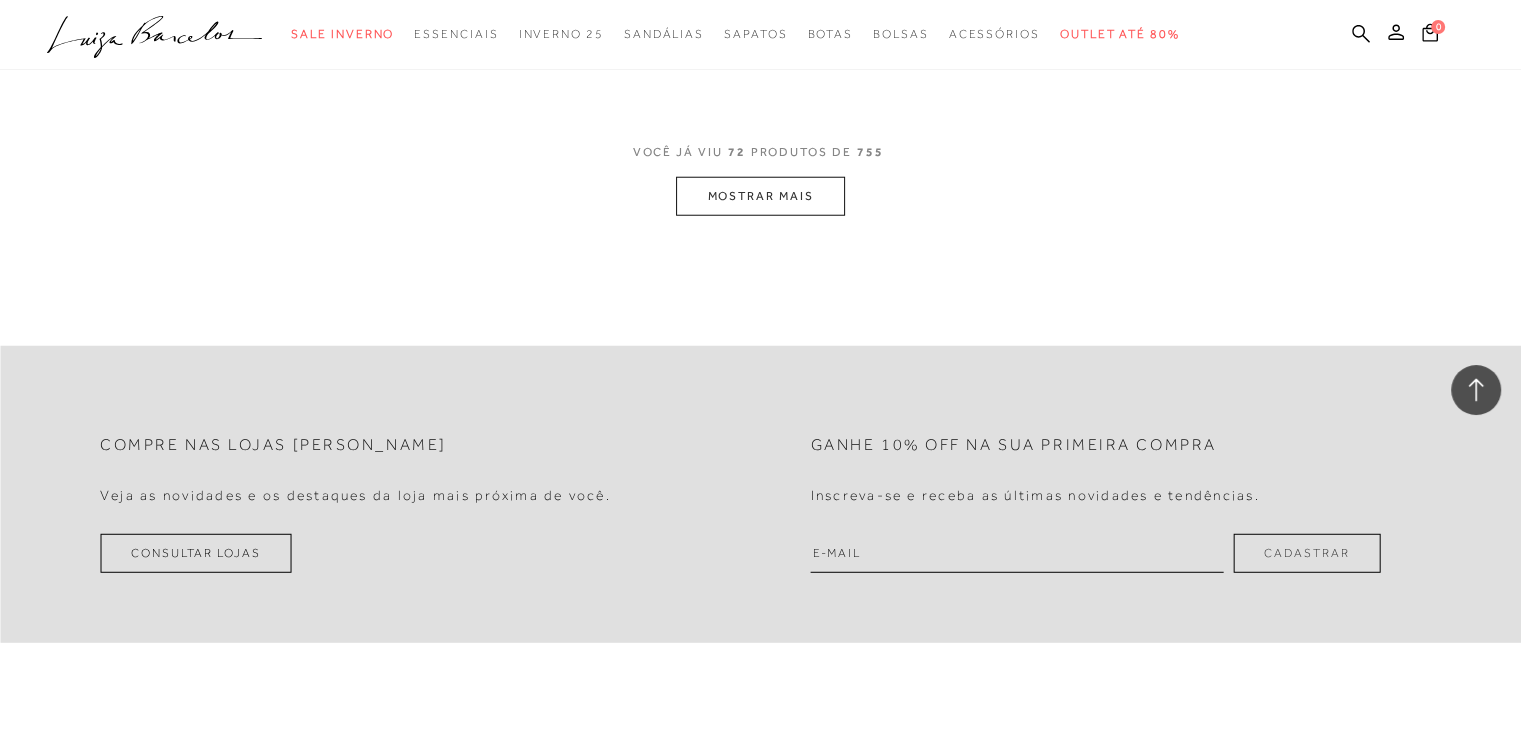 click on "MOSTRAR MAIS" at bounding box center (760, 196) 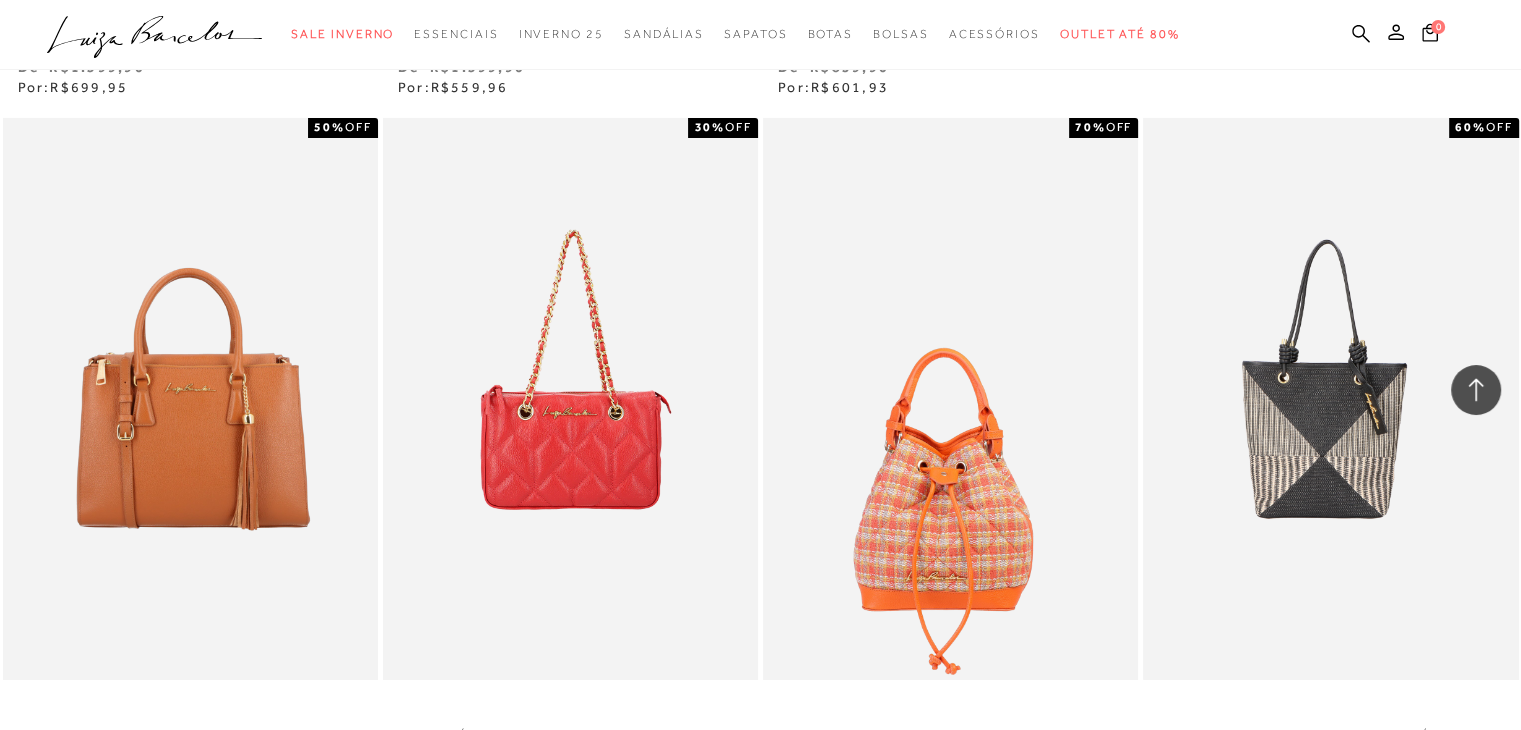 scroll, scrollTop: 14447, scrollLeft: 0, axis: vertical 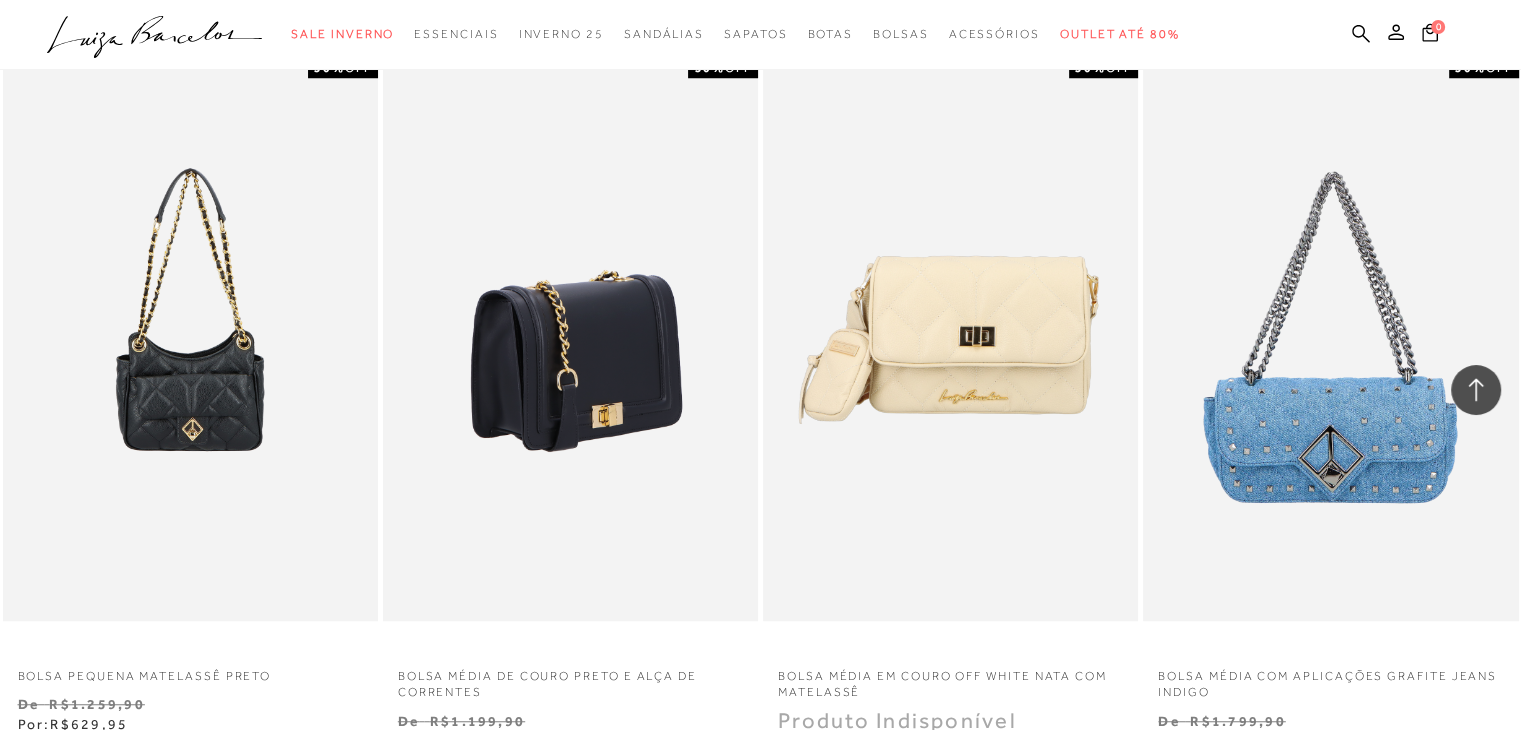 click at bounding box center (571, 339) 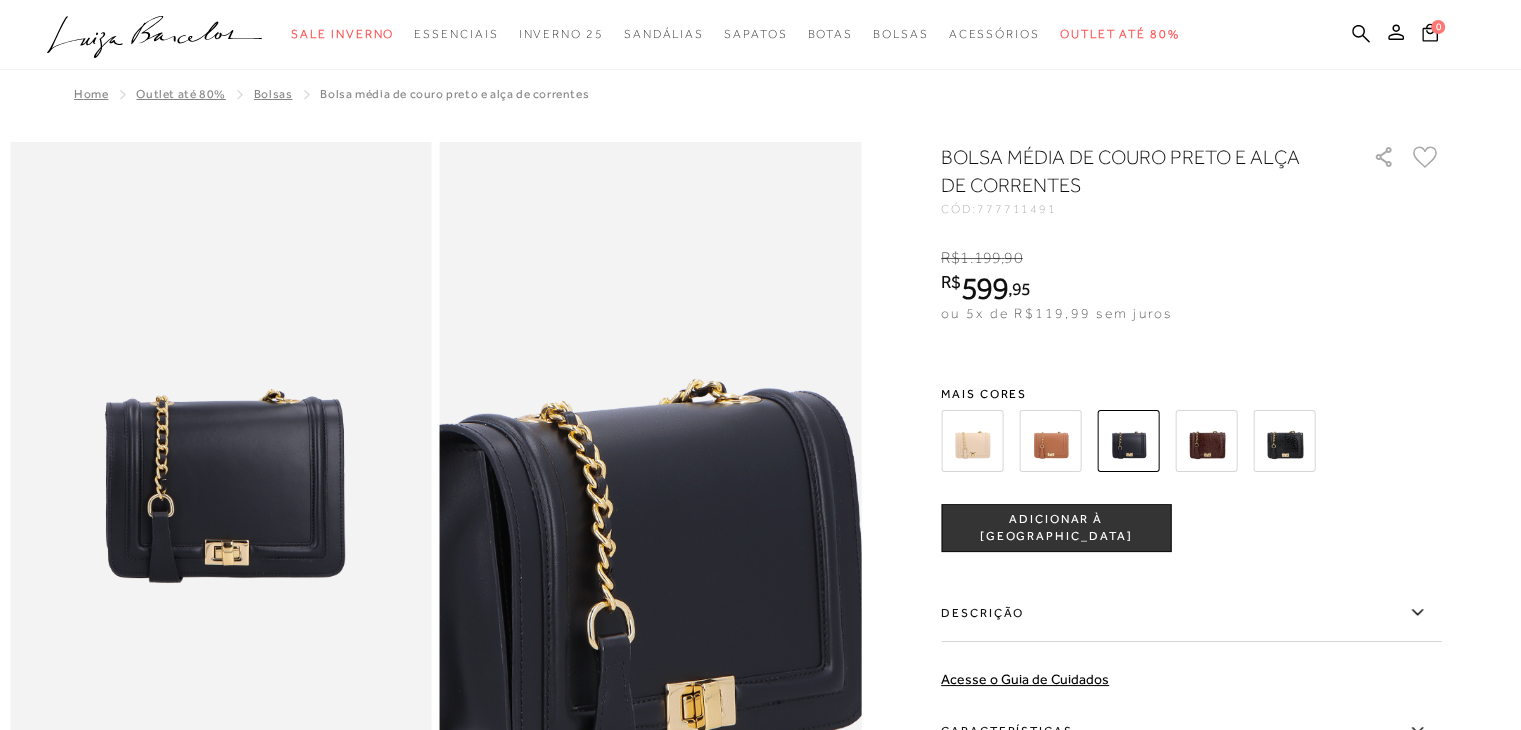 scroll, scrollTop: 0, scrollLeft: 0, axis: both 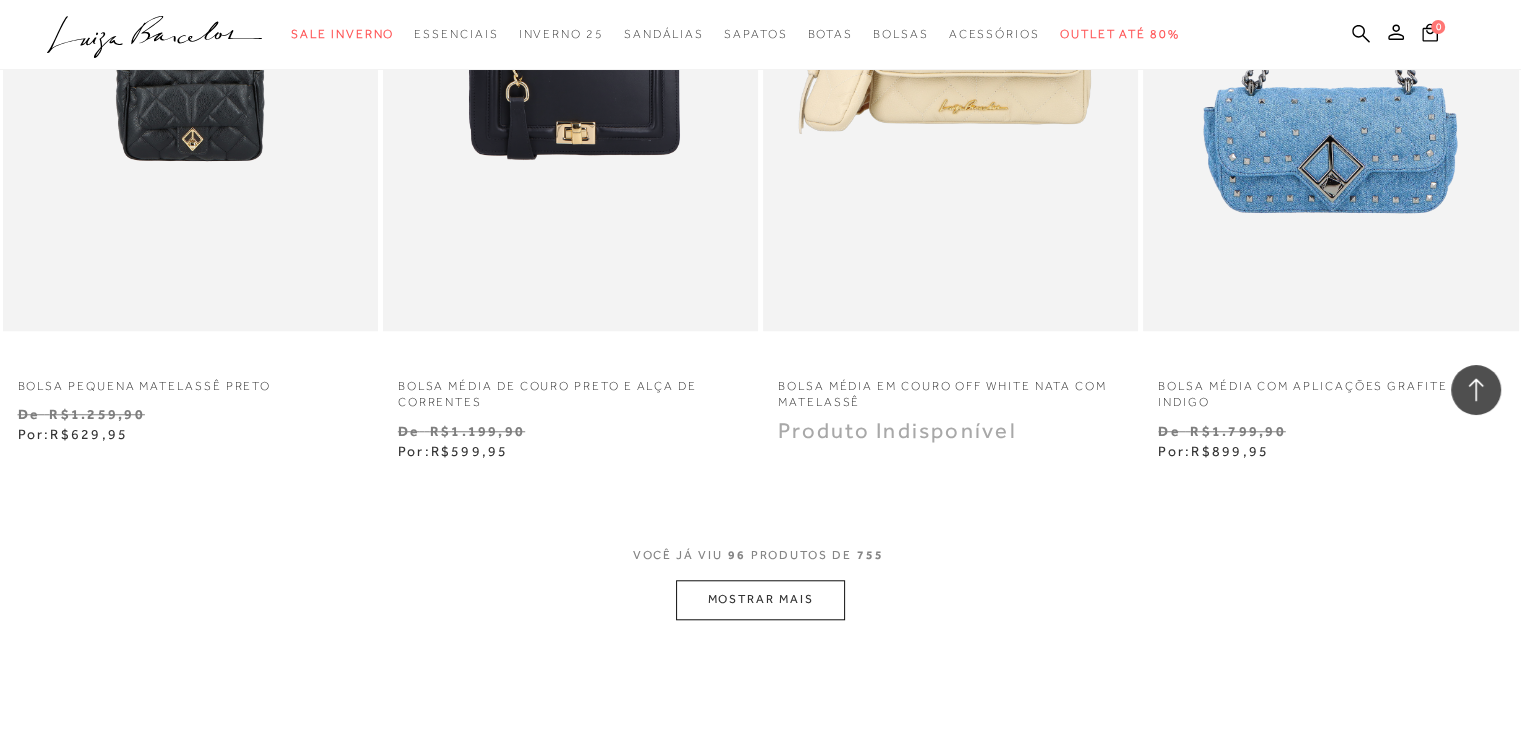 click on "MOSTRAR MAIS" at bounding box center (760, 599) 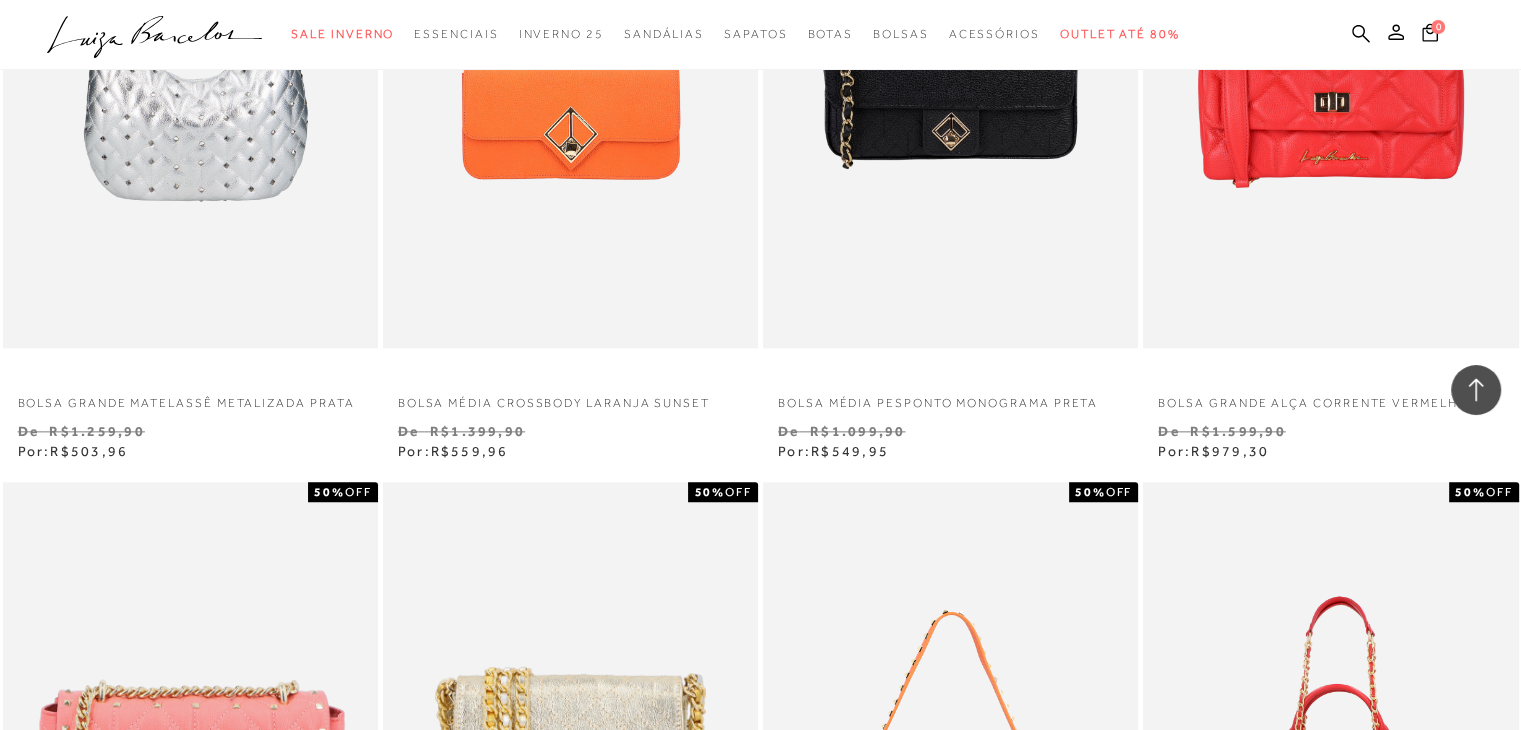 scroll, scrollTop: 17301, scrollLeft: 0, axis: vertical 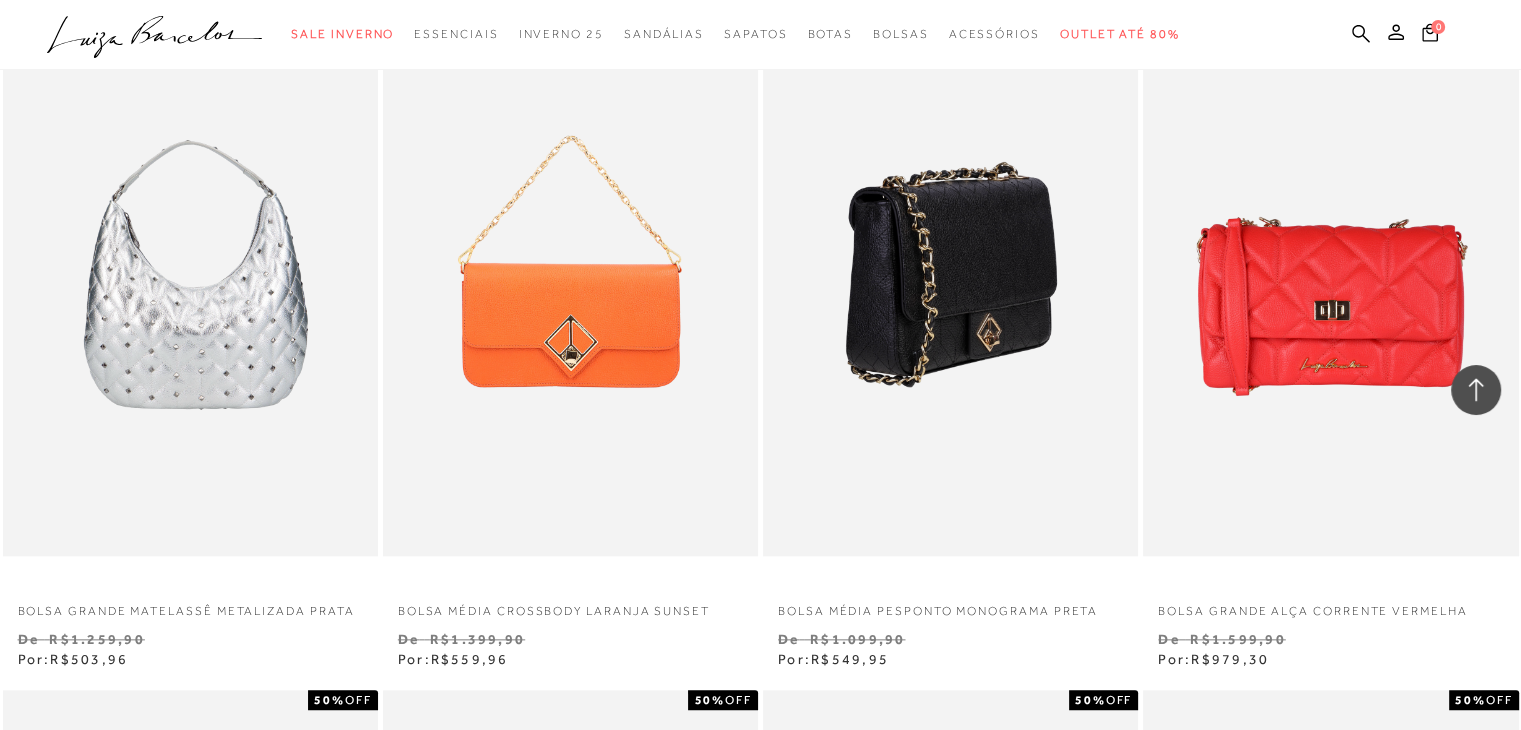 click at bounding box center (951, 274) 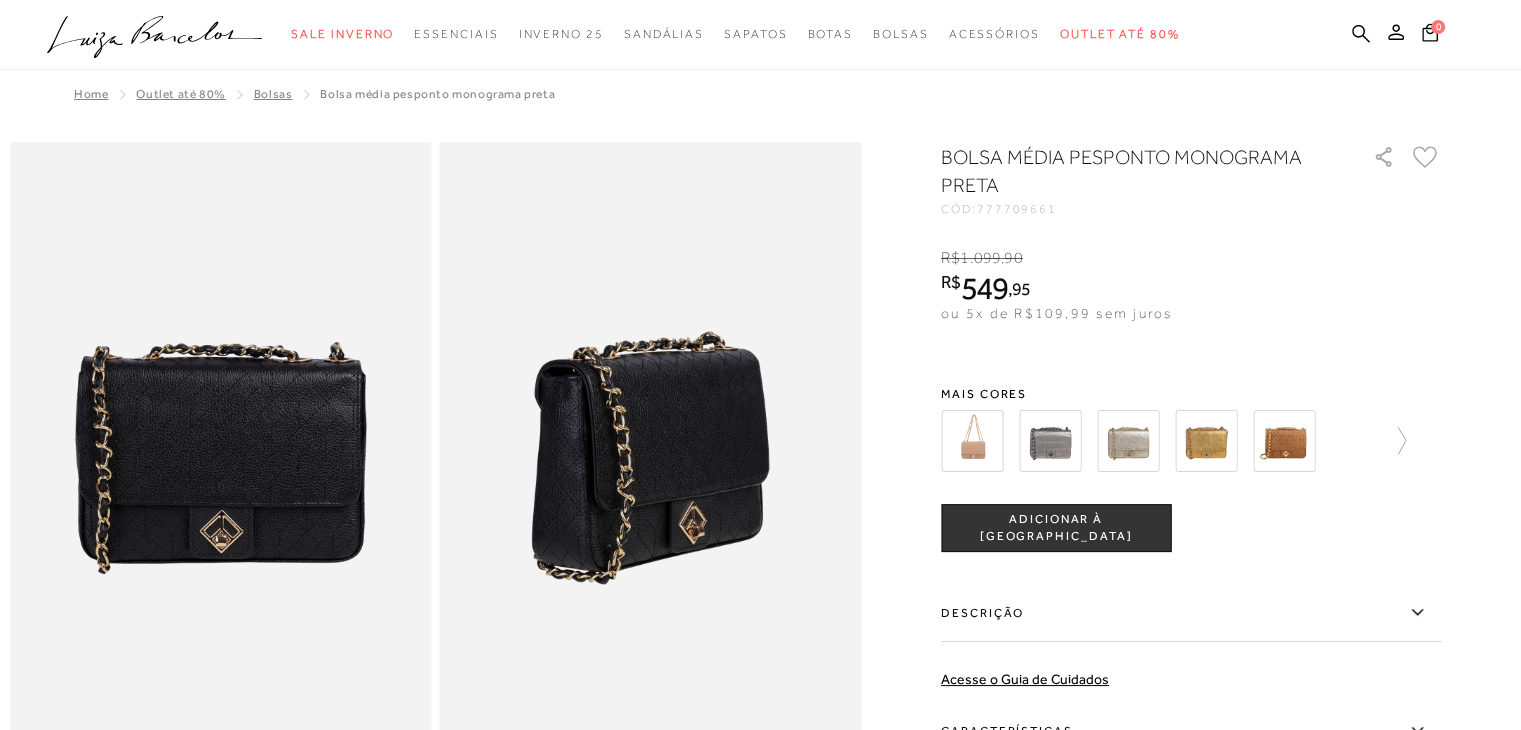 scroll, scrollTop: 0, scrollLeft: 0, axis: both 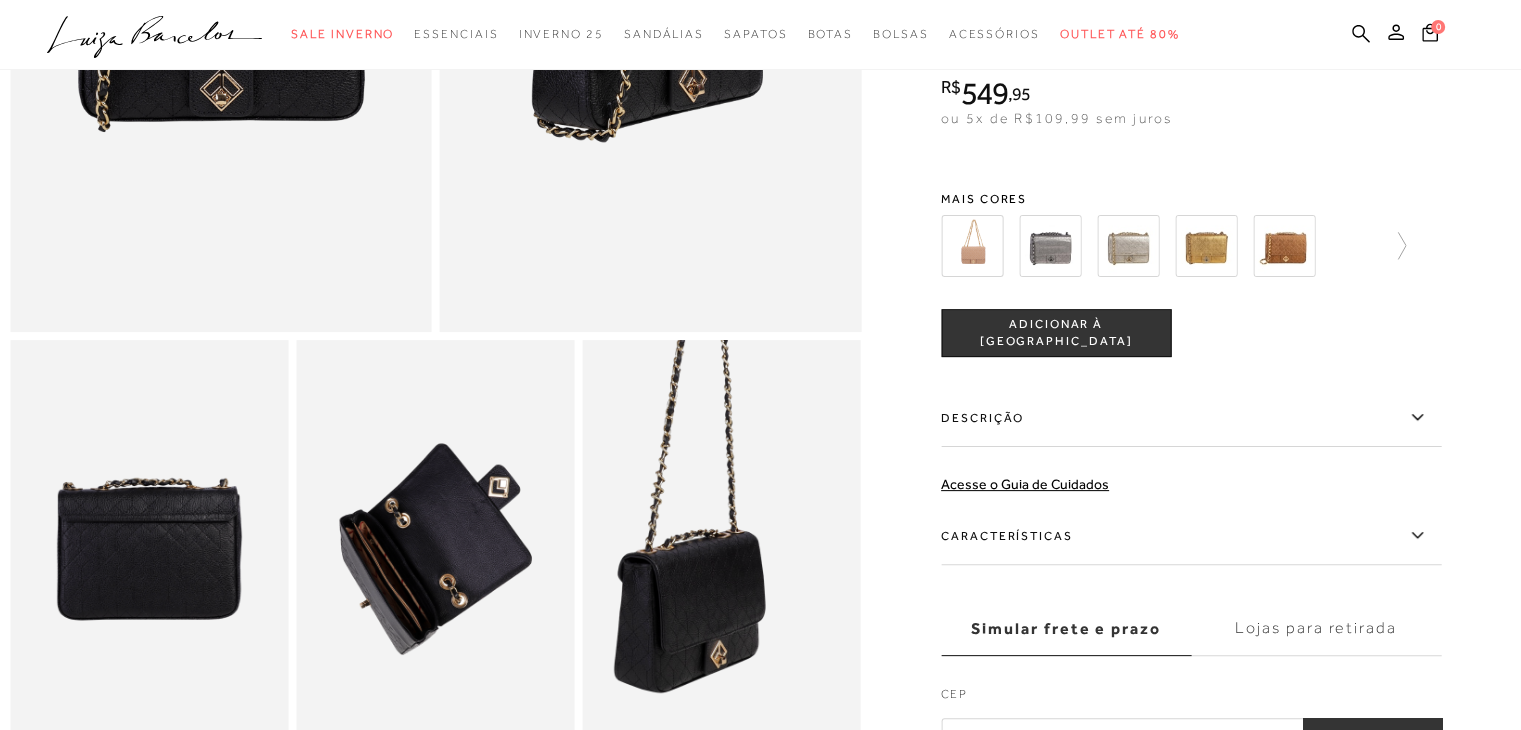 click at bounding box center (690, 429) 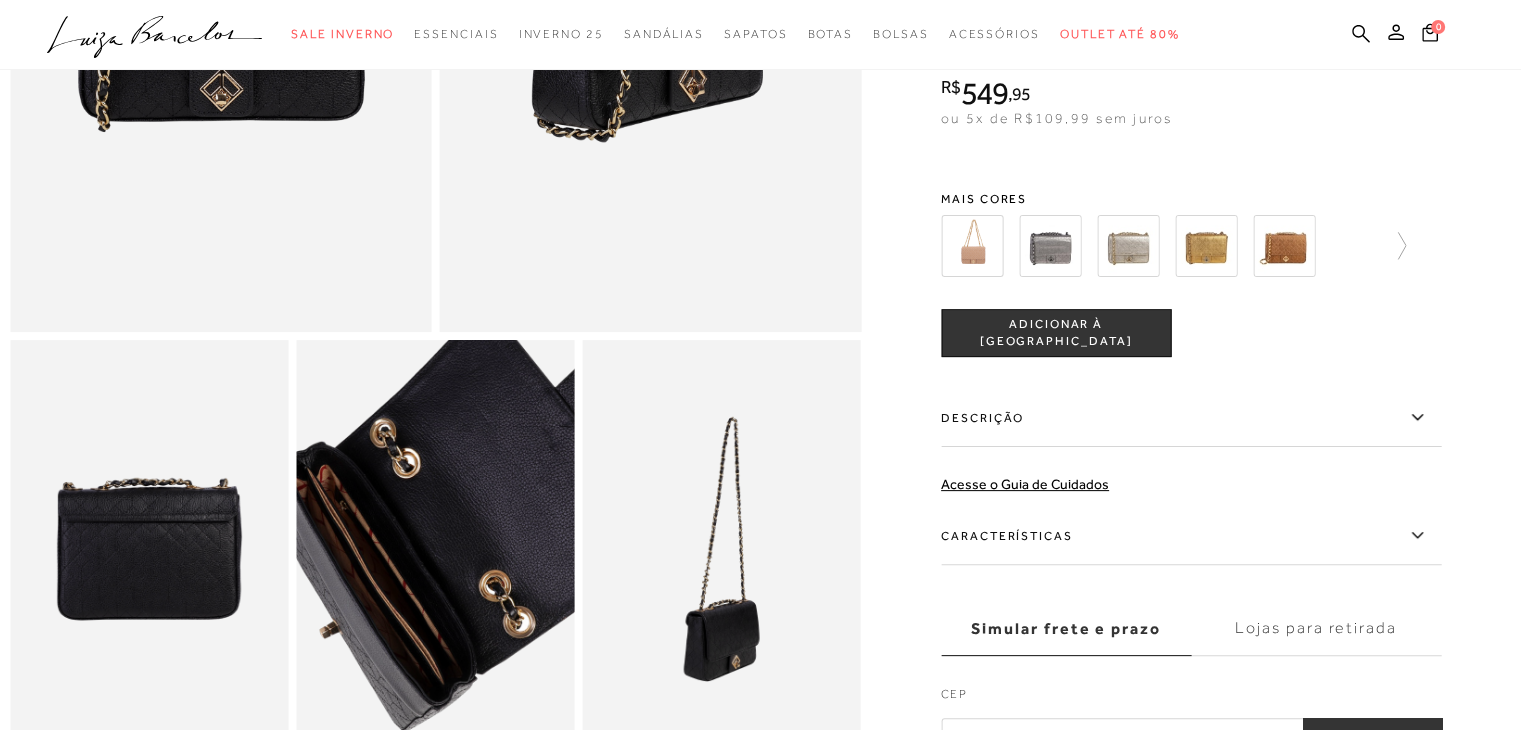 click at bounding box center [471, 521] 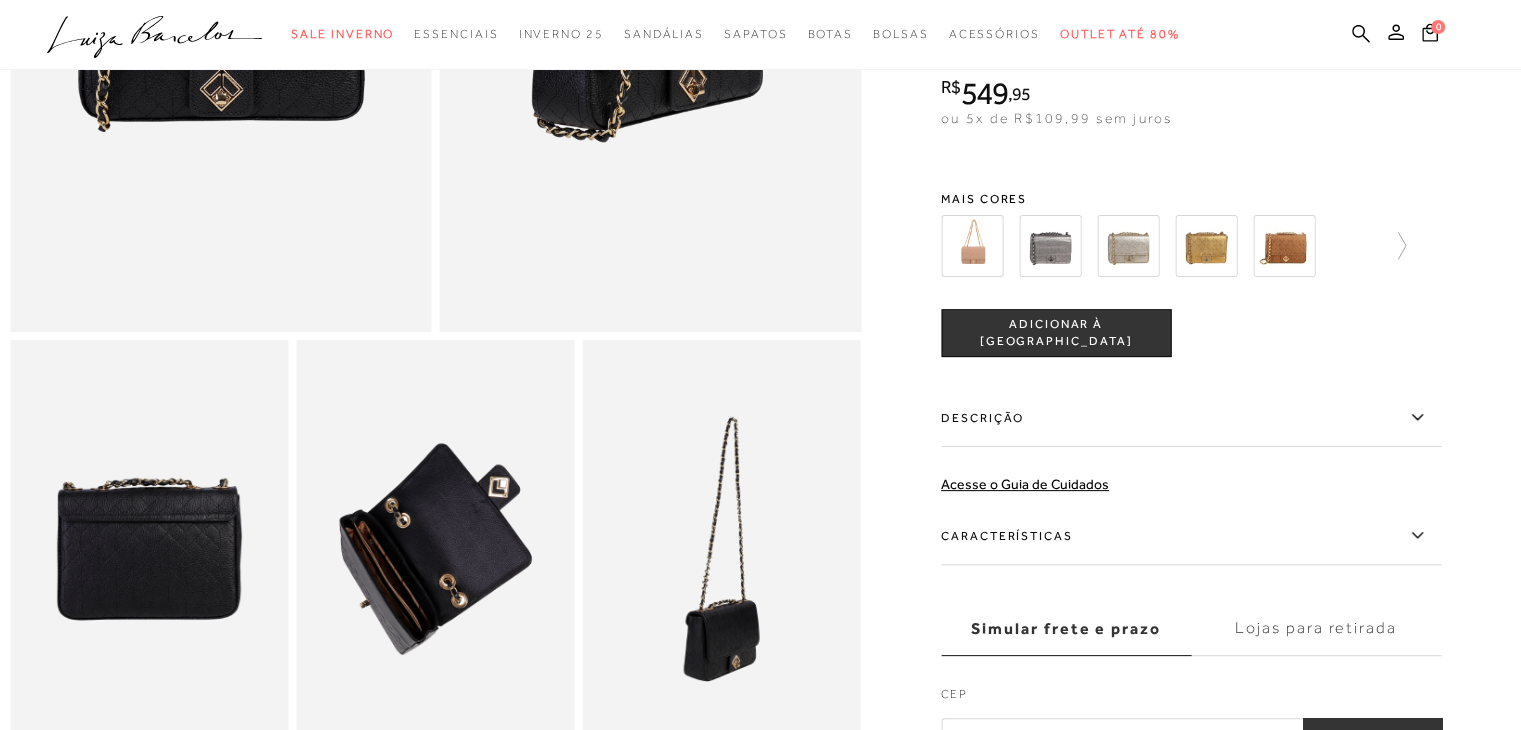 click at bounding box center [149, 548] 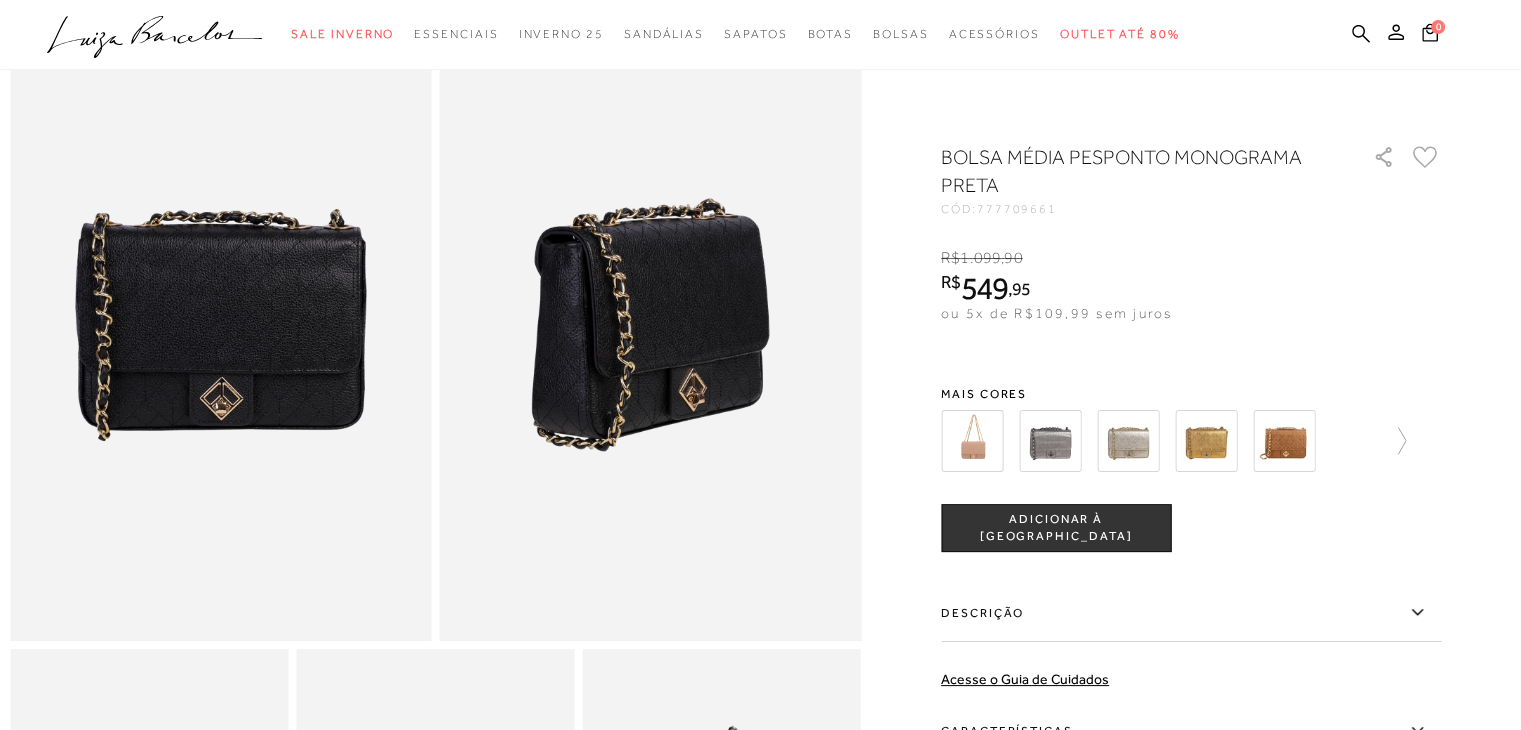 scroll, scrollTop: 130, scrollLeft: 0, axis: vertical 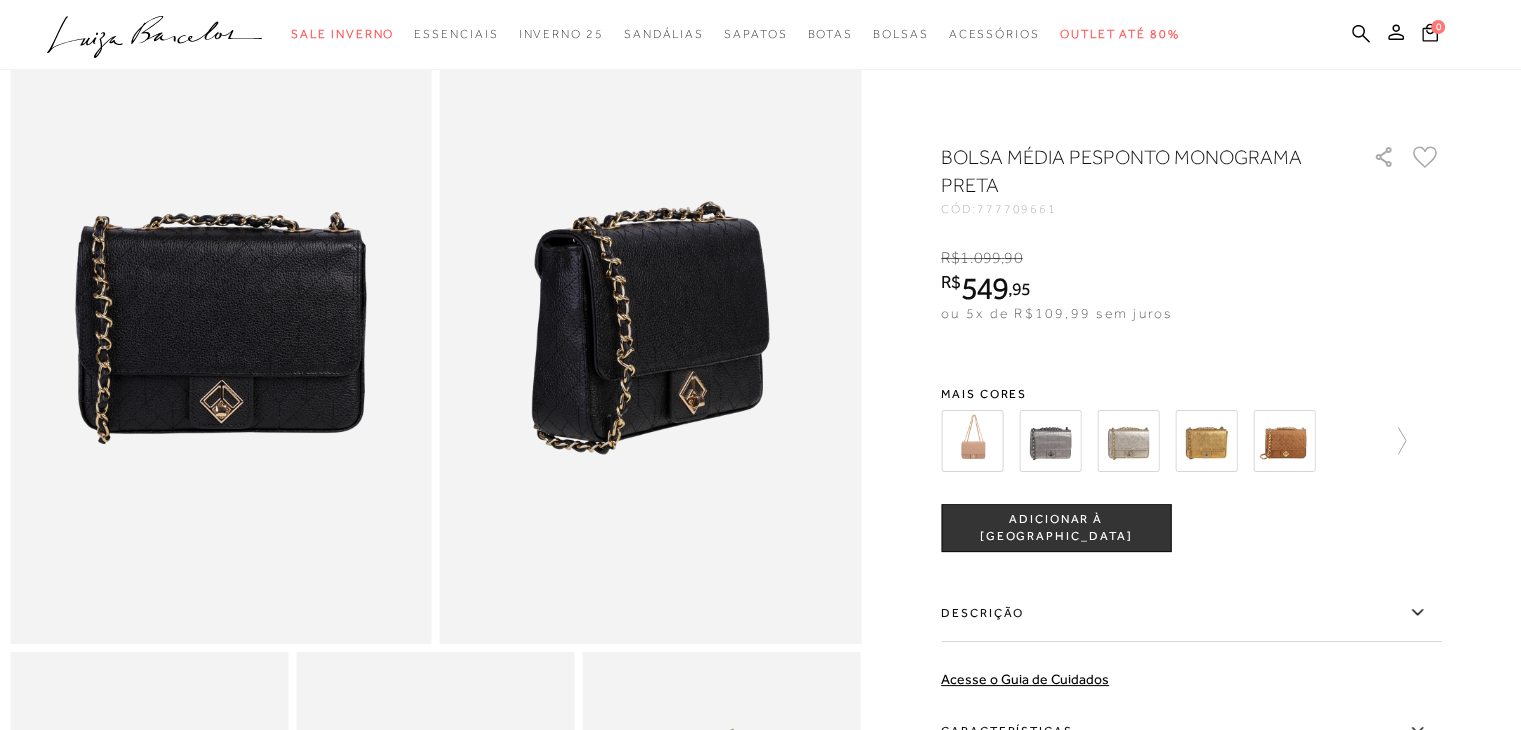 click at bounding box center (221, 328) 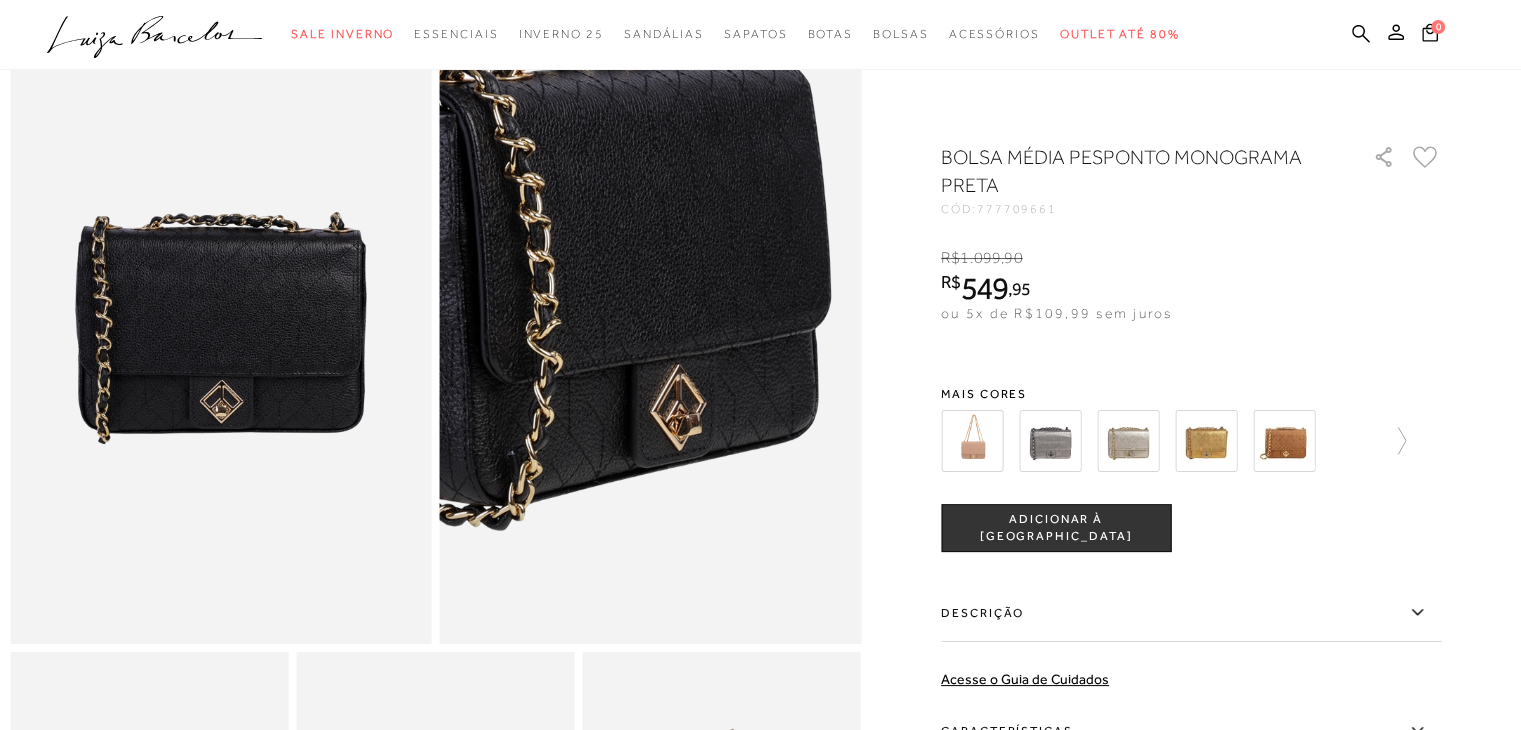 click at bounding box center (593, 278) 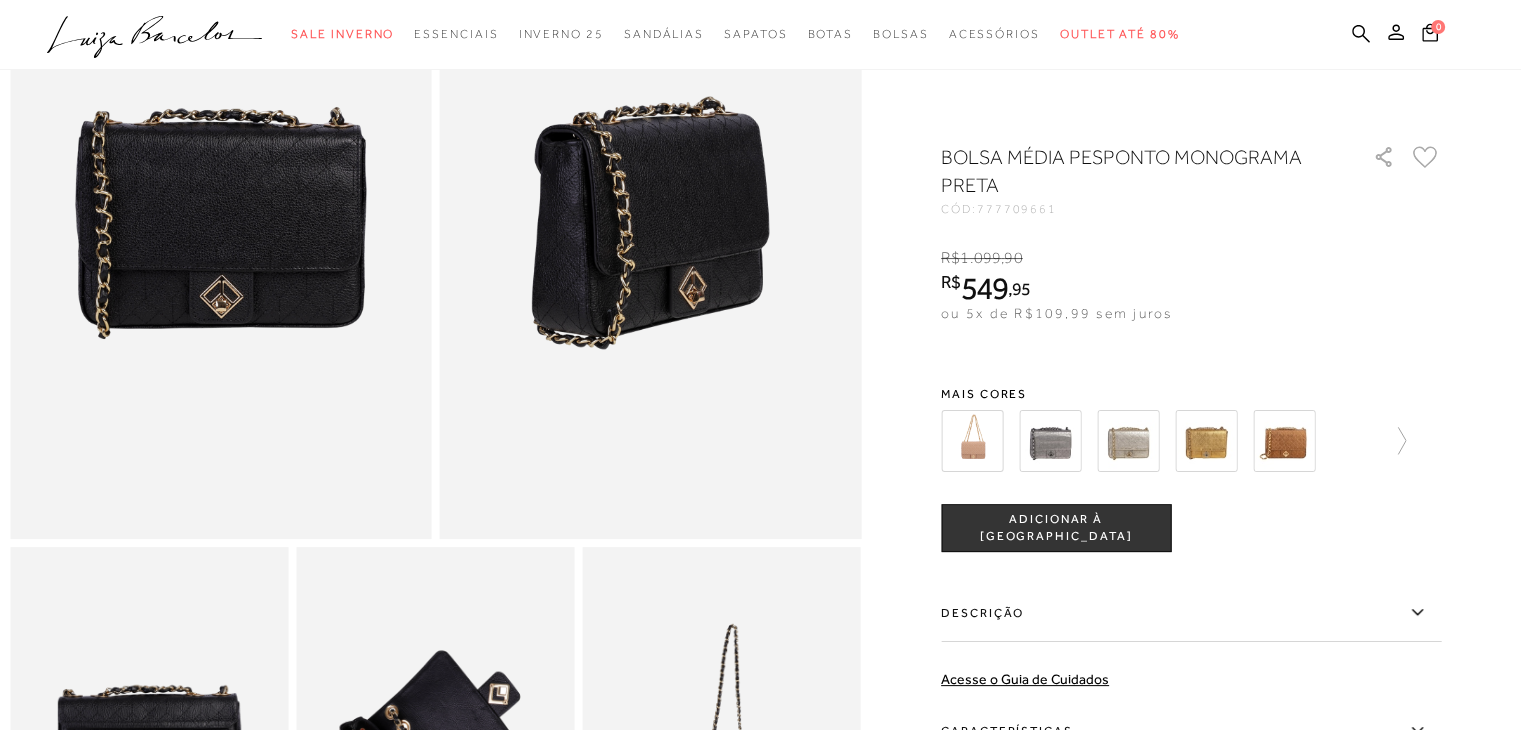 scroll, scrollTop: 752, scrollLeft: 0, axis: vertical 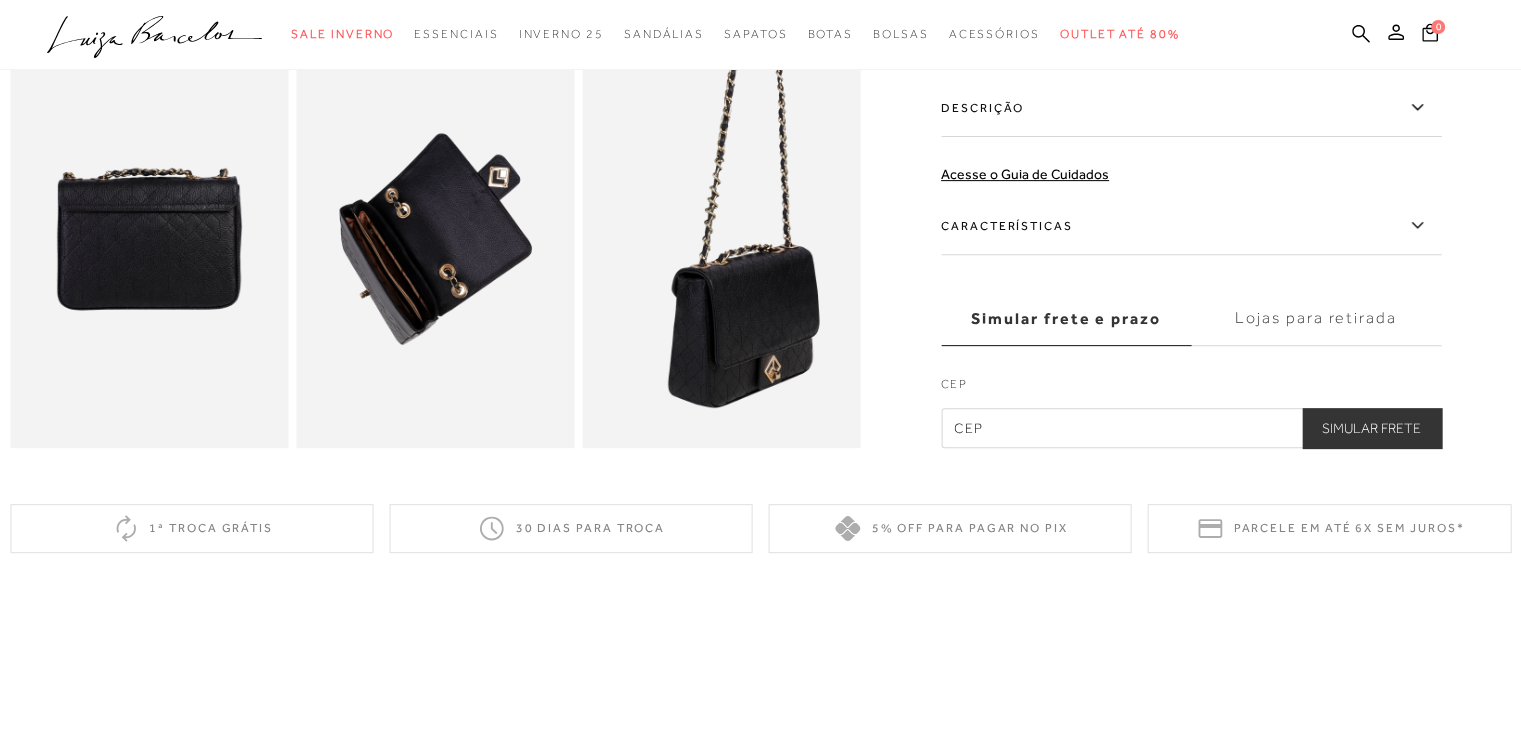 click at bounding box center [744, 144] 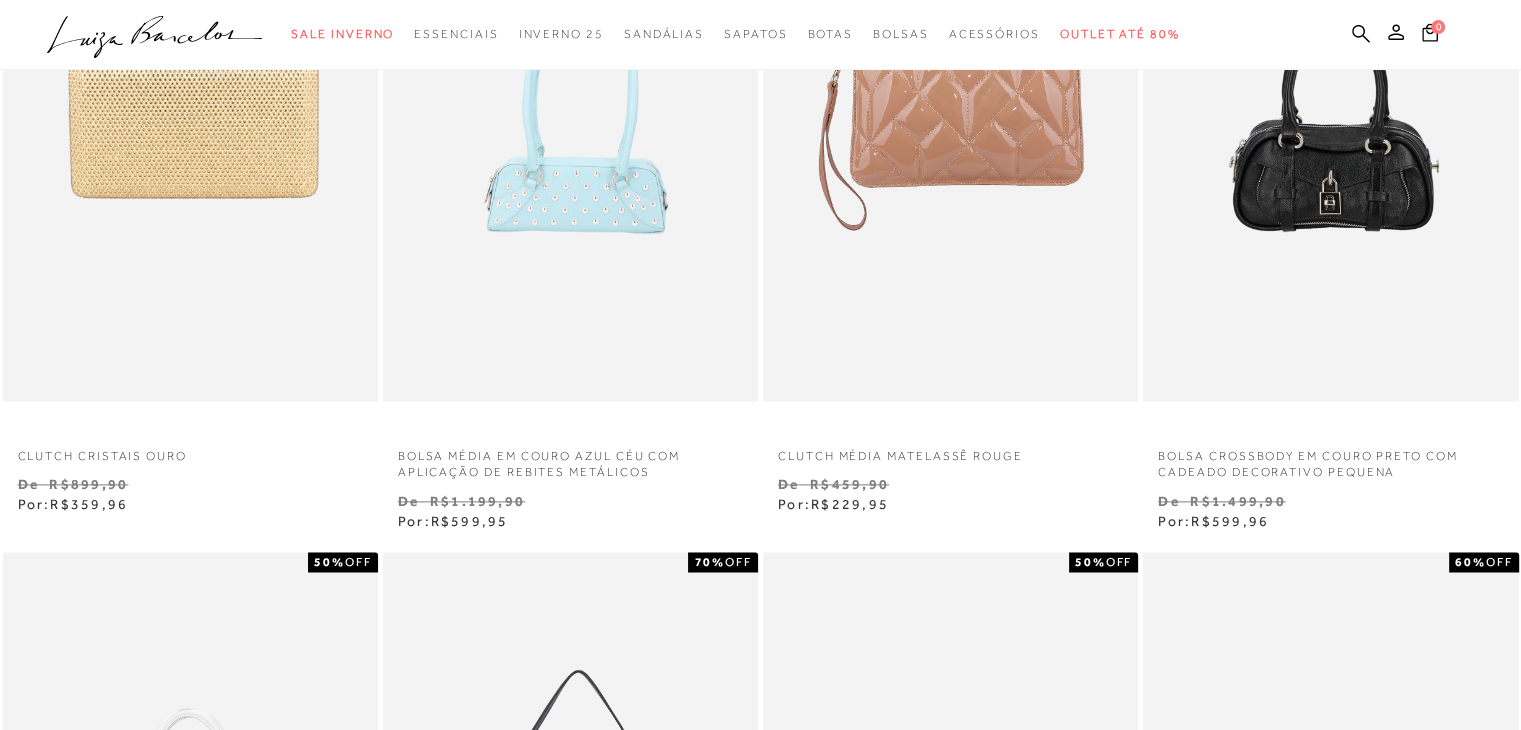 scroll, scrollTop: 17301, scrollLeft: 0, axis: vertical 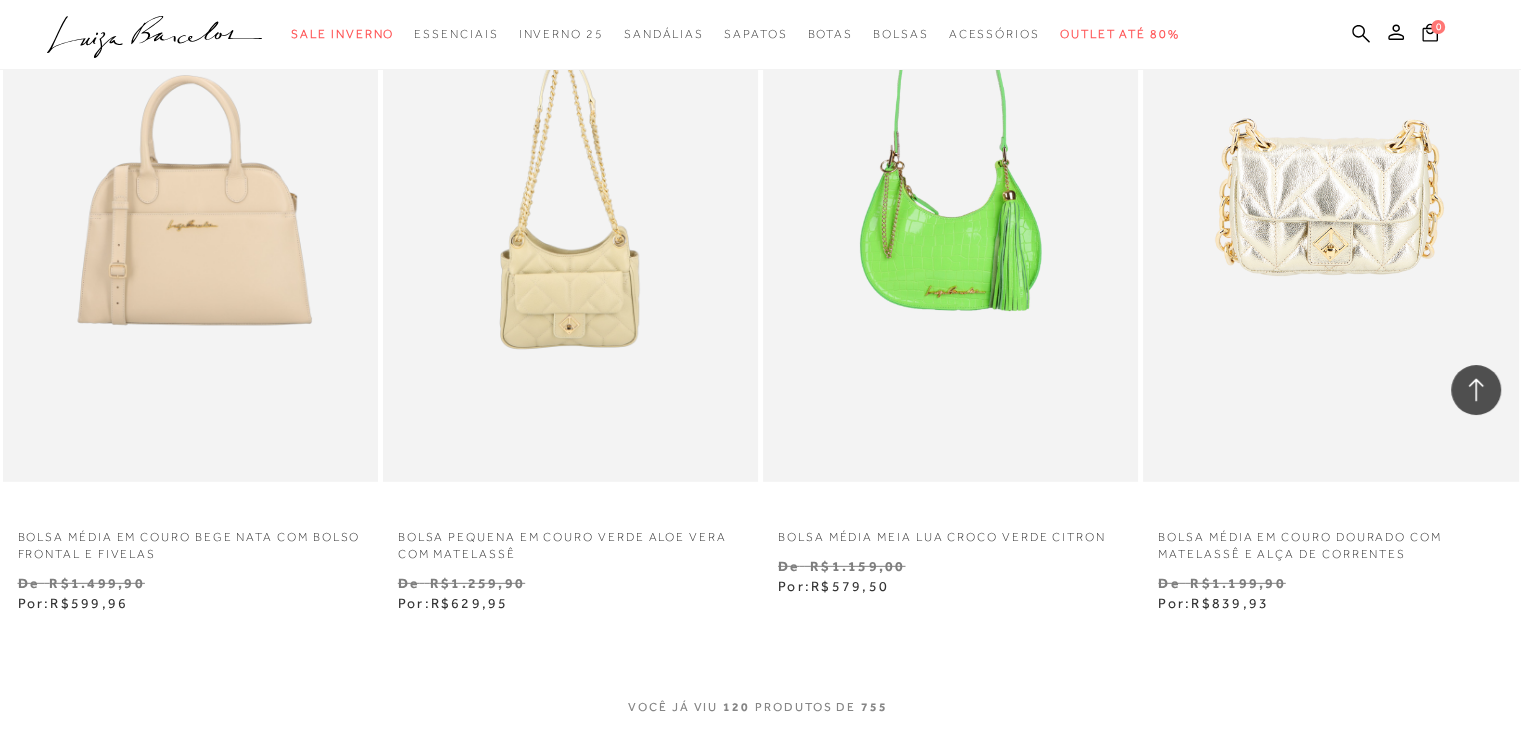 click on "MOSTRAR MAIS" at bounding box center [760, 751] 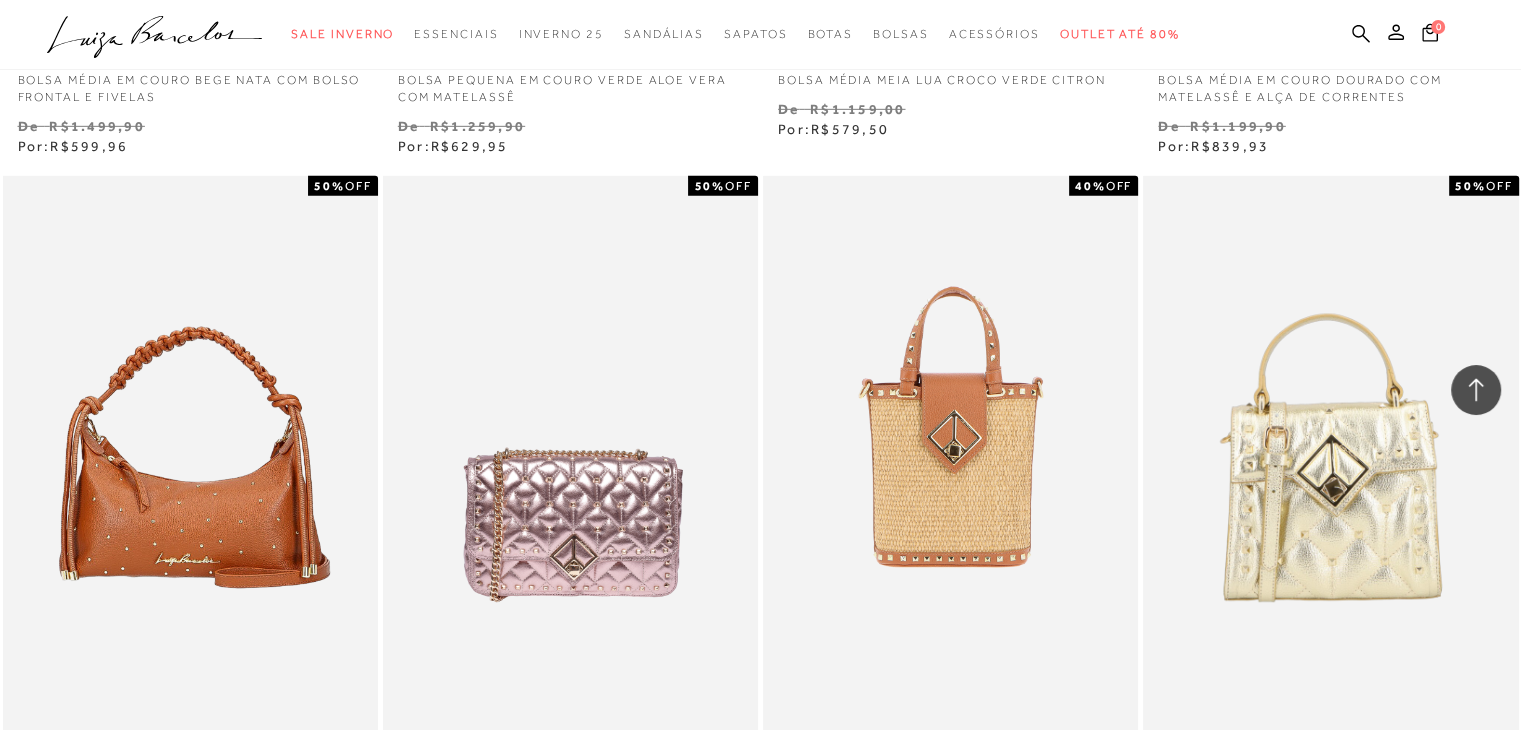 scroll, scrollTop: 21757, scrollLeft: 0, axis: vertical 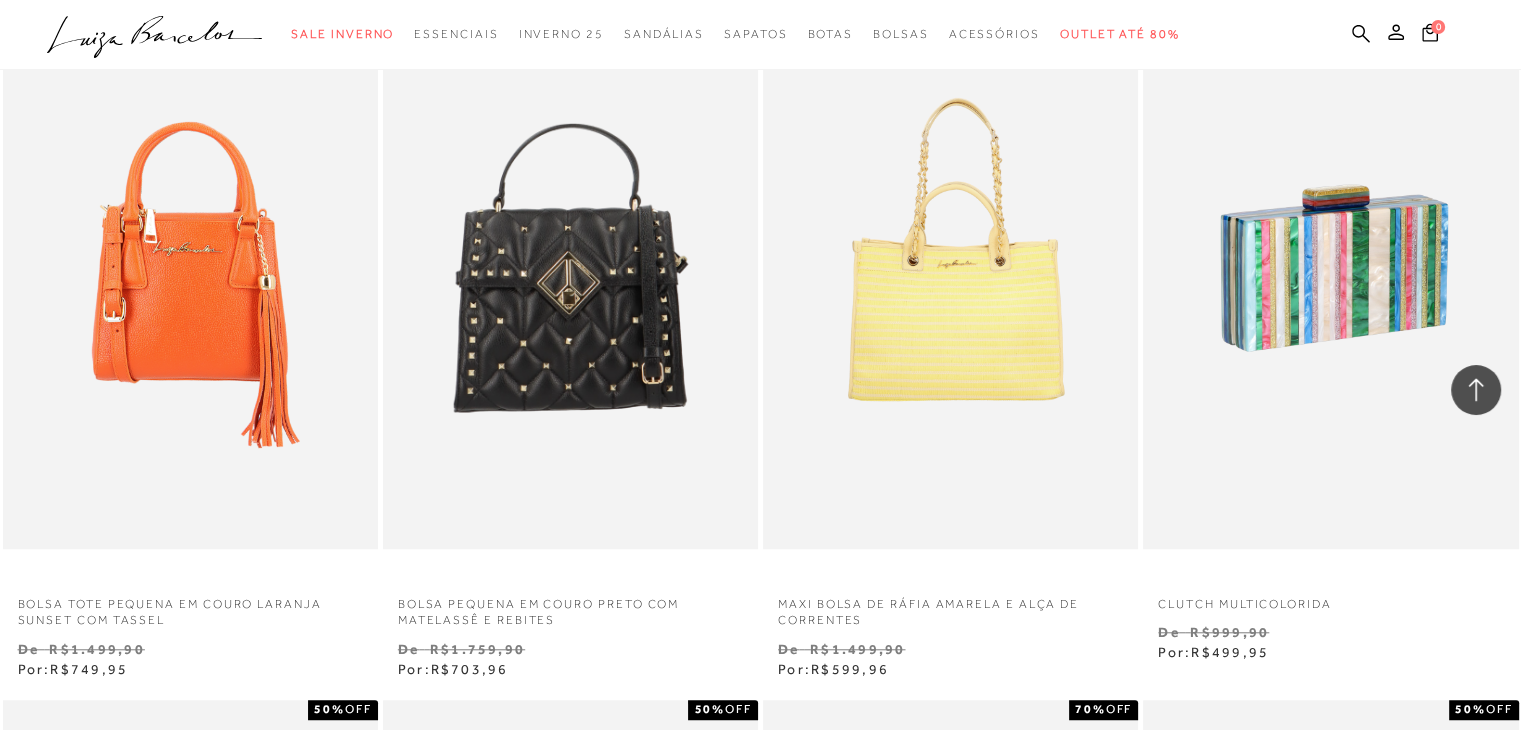 click at bounding box center [1331, 267] 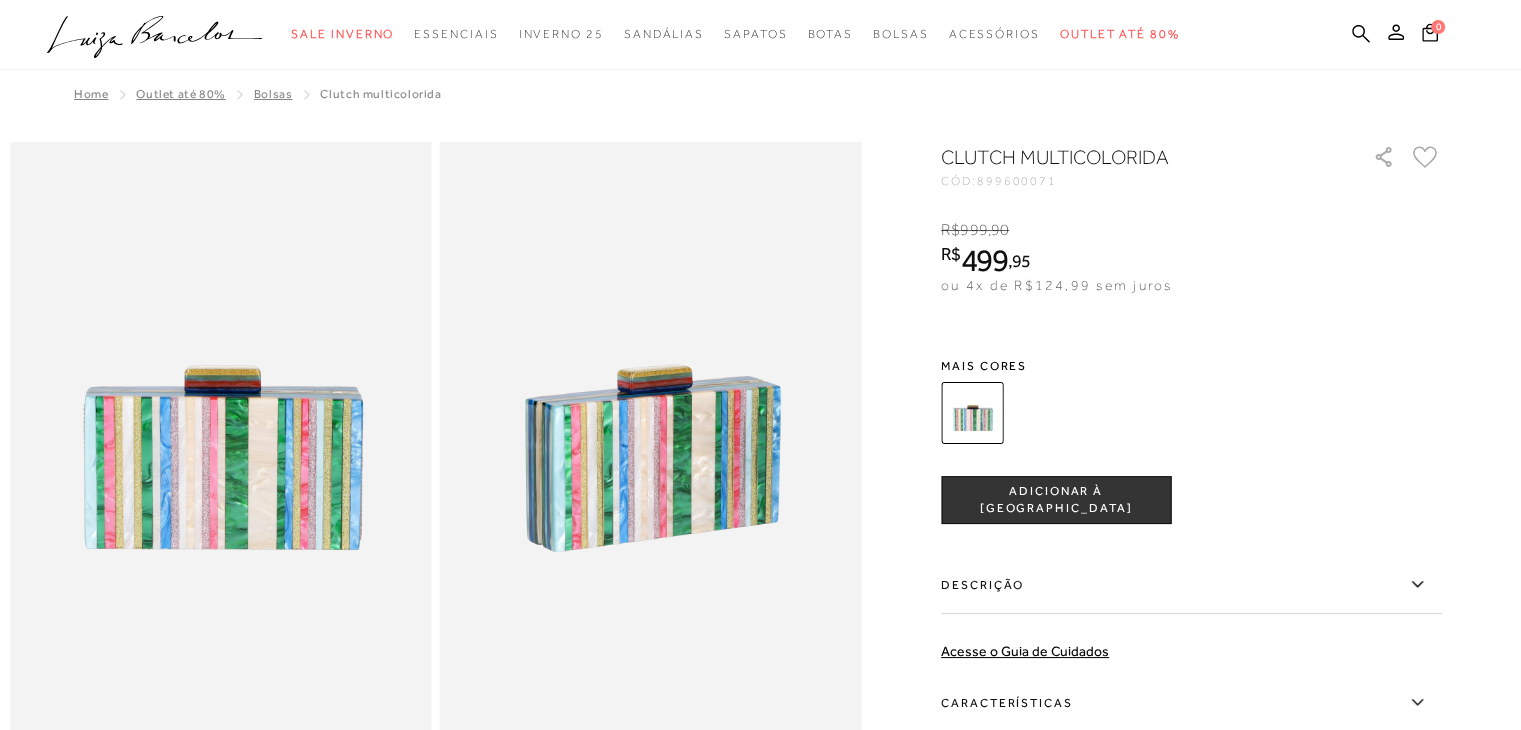 scroll, scrollTop: 0, scrollLeft: 0, axis: both 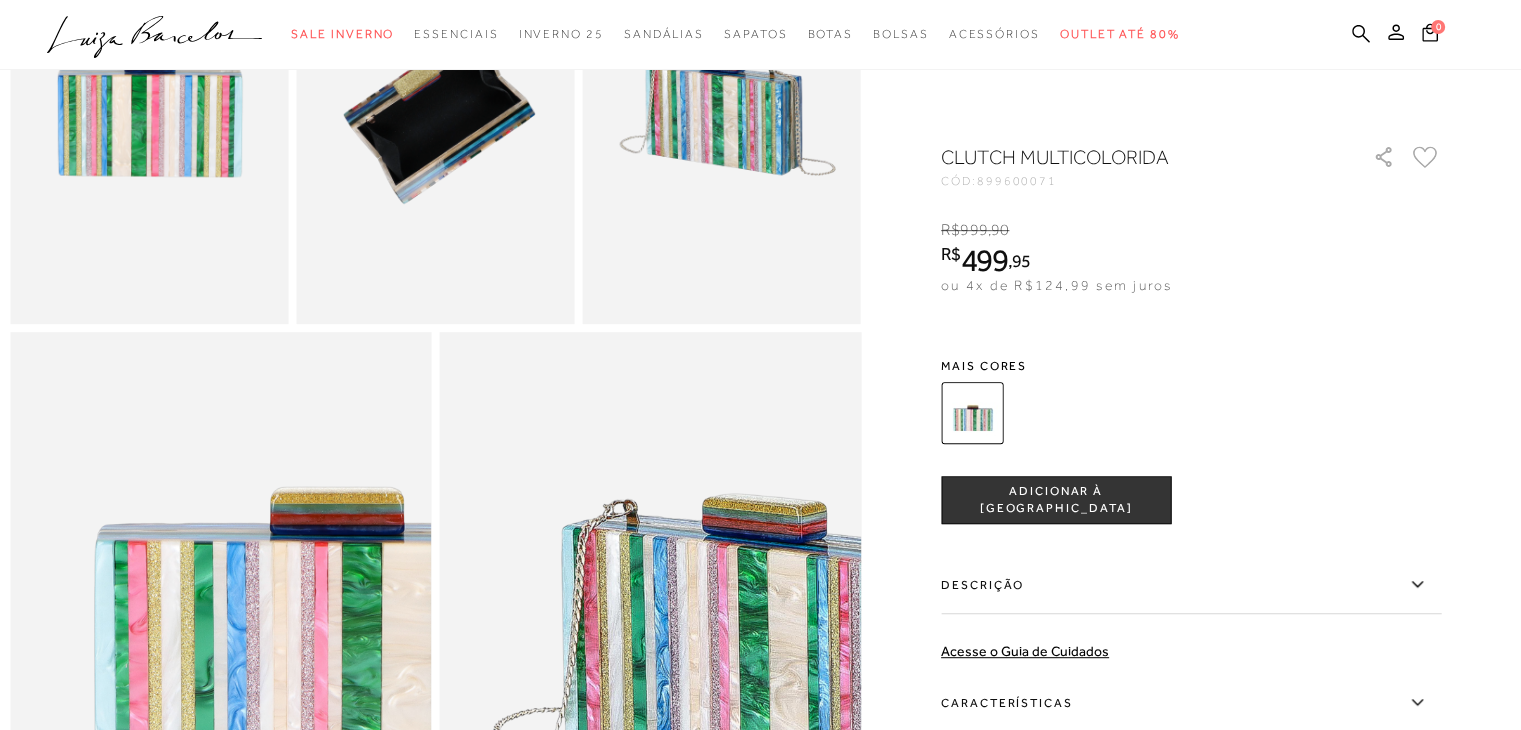click 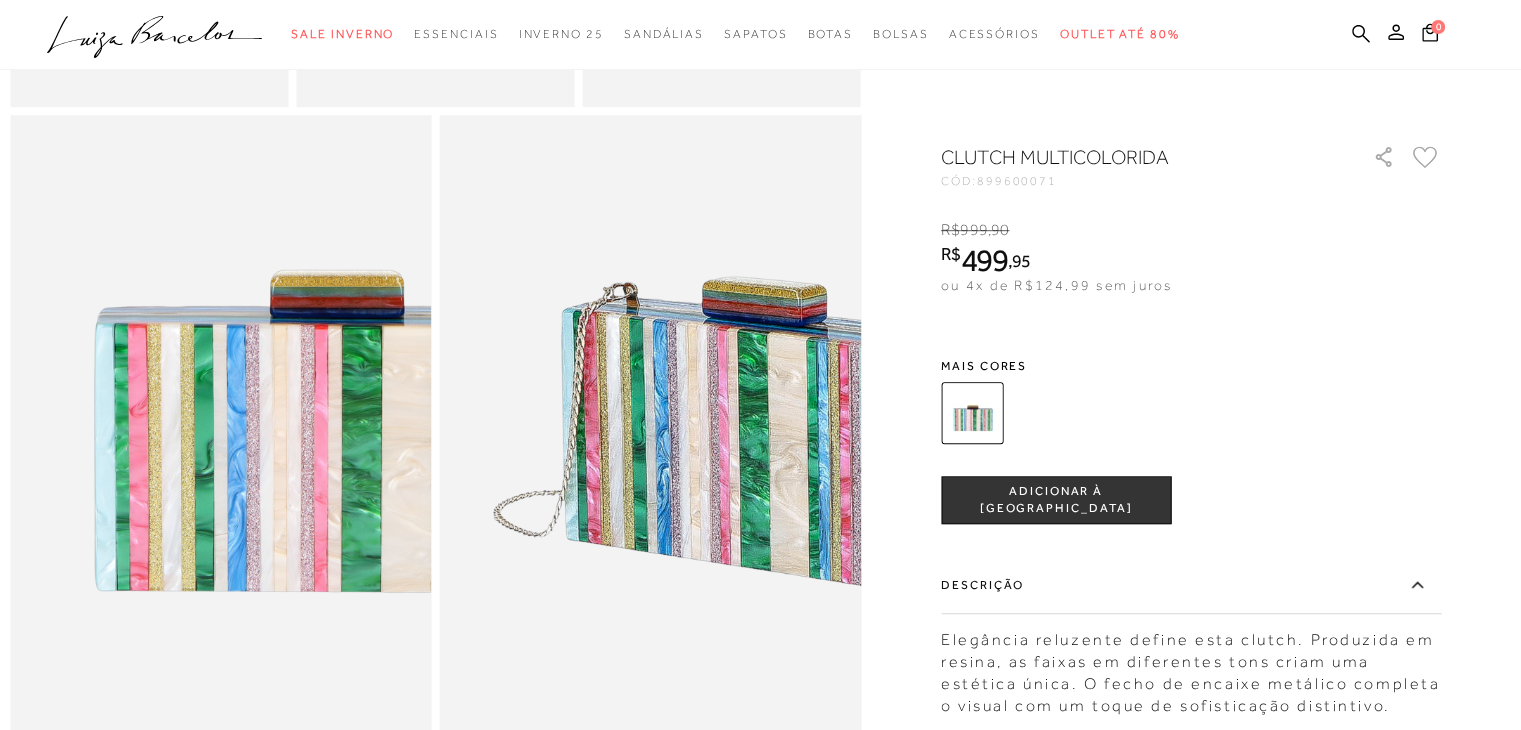 scroll, scrollTop: 1158, scrollLeft: 0, axis: vertical 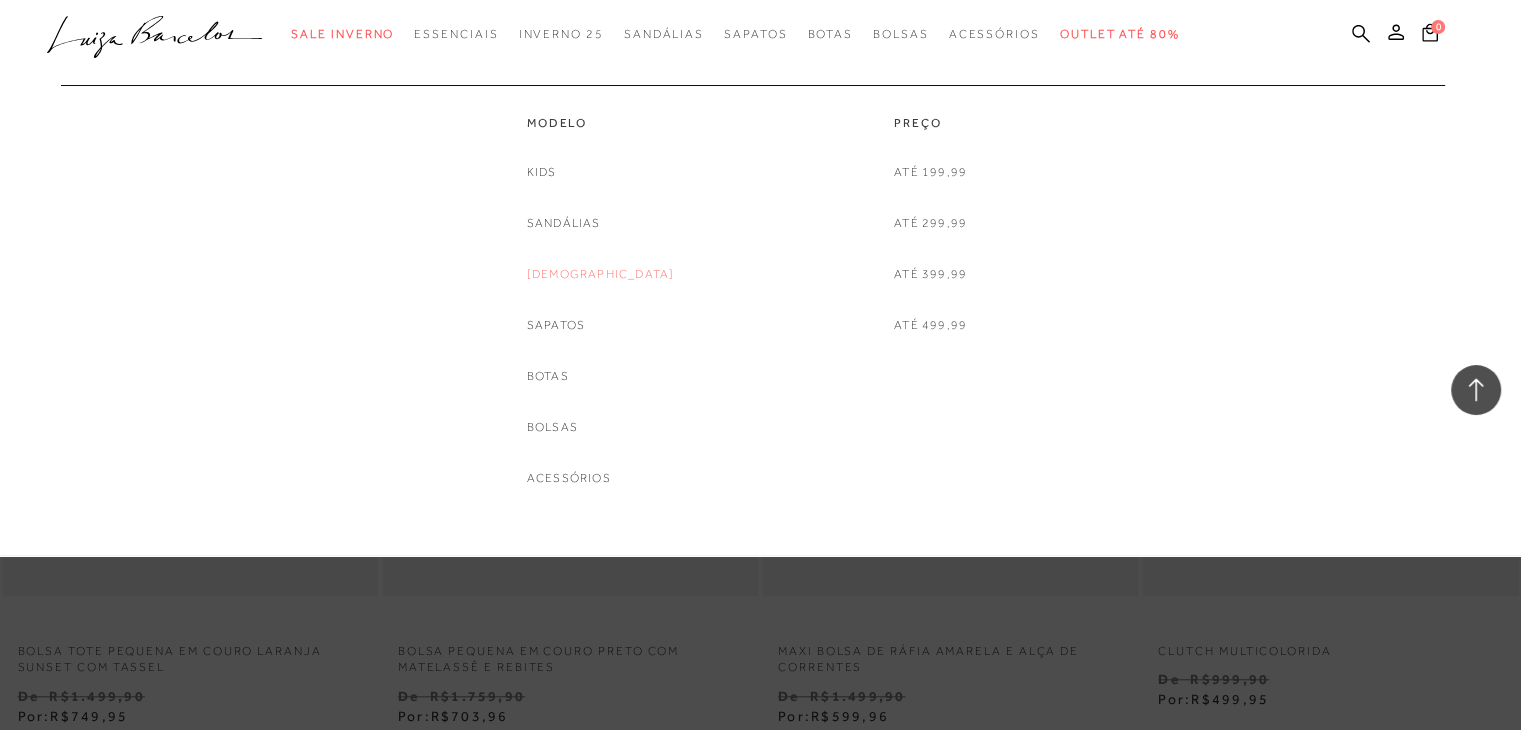 click on "[DEMOGRAPHIC_DATA]" at bounding box center (601, 274) 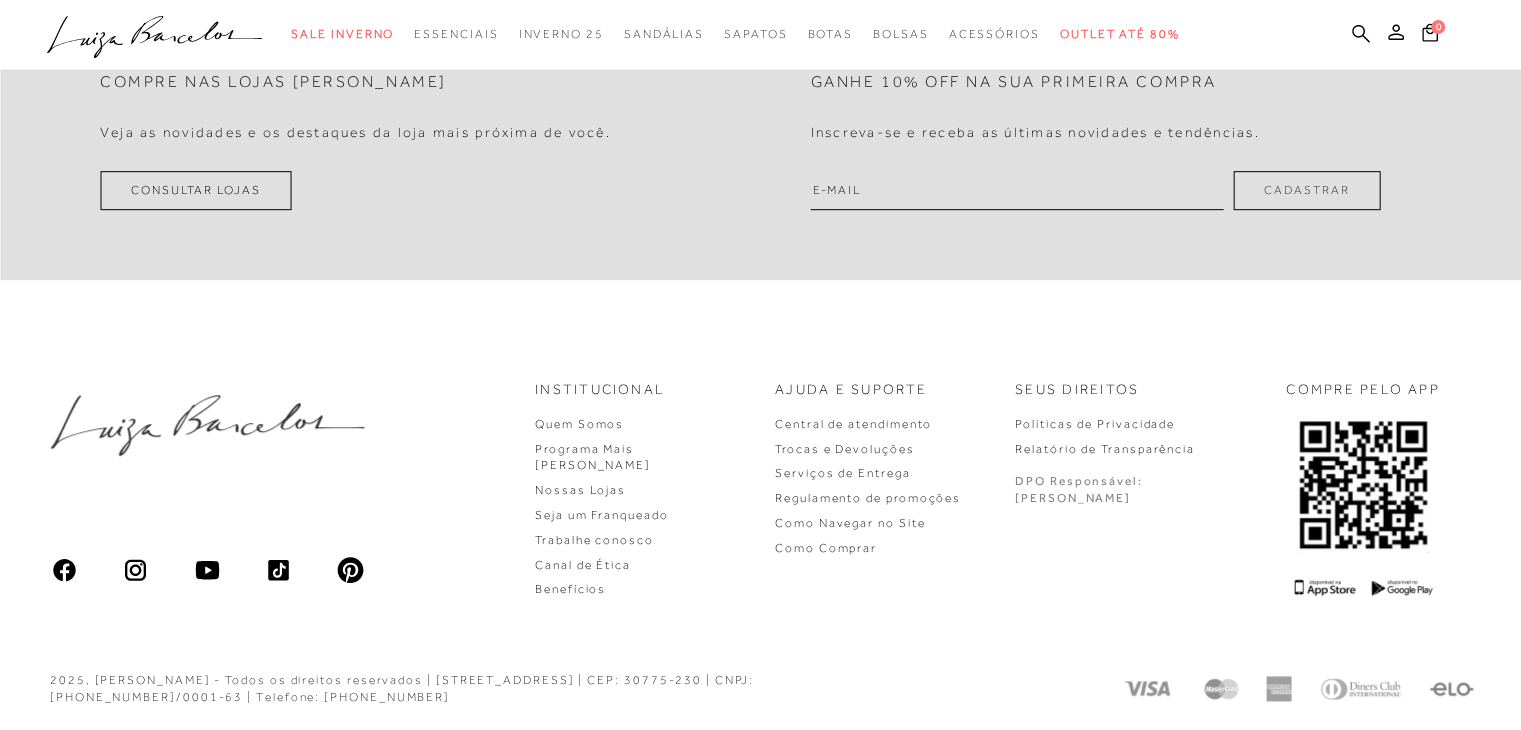 scroll, scrollTop: 0, scrollLeft: 0, axis: both 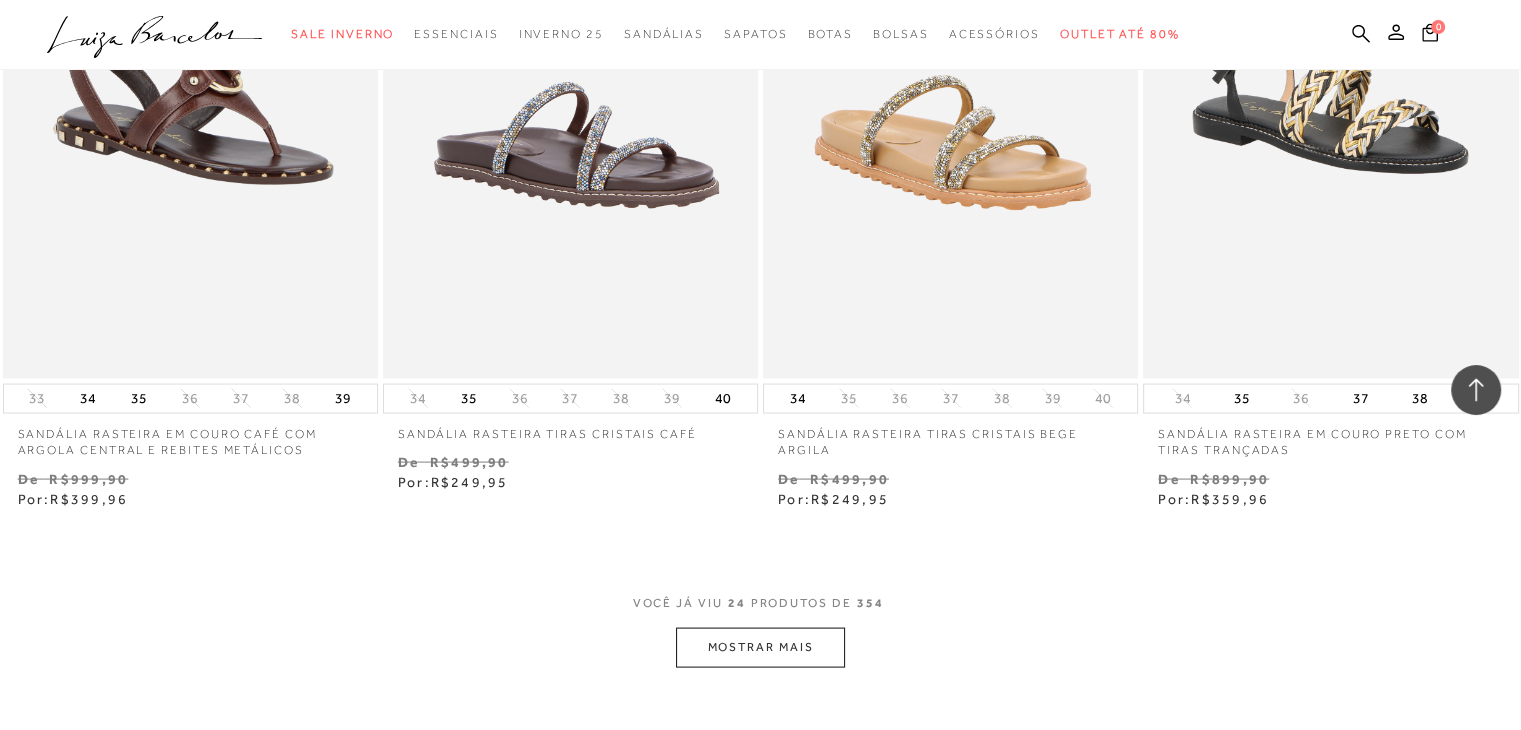 click on "MOSTRAR MAIS" at bounding box center (760, 647) 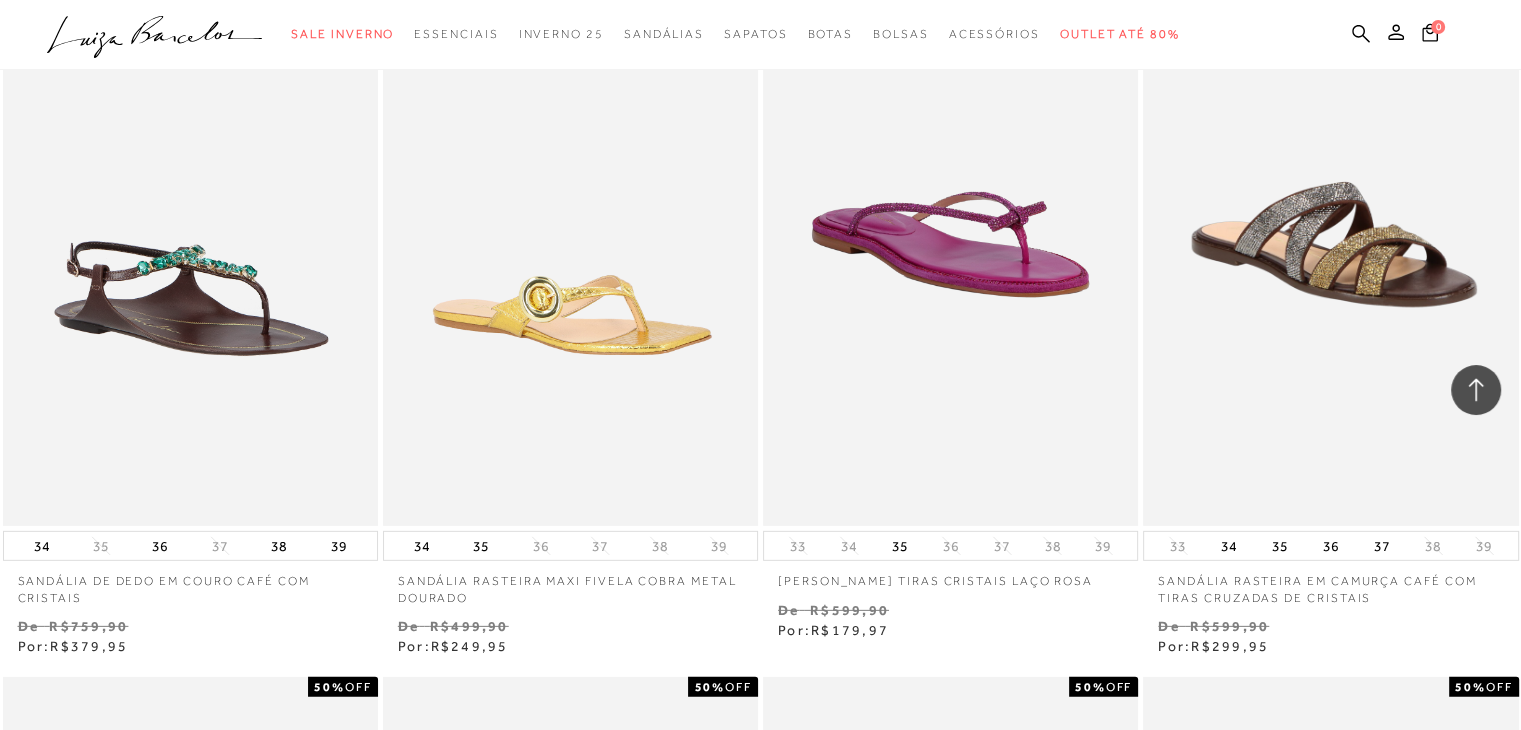 scroll, scrollTop: 5844, scrollLeft: 0, axis: vertical 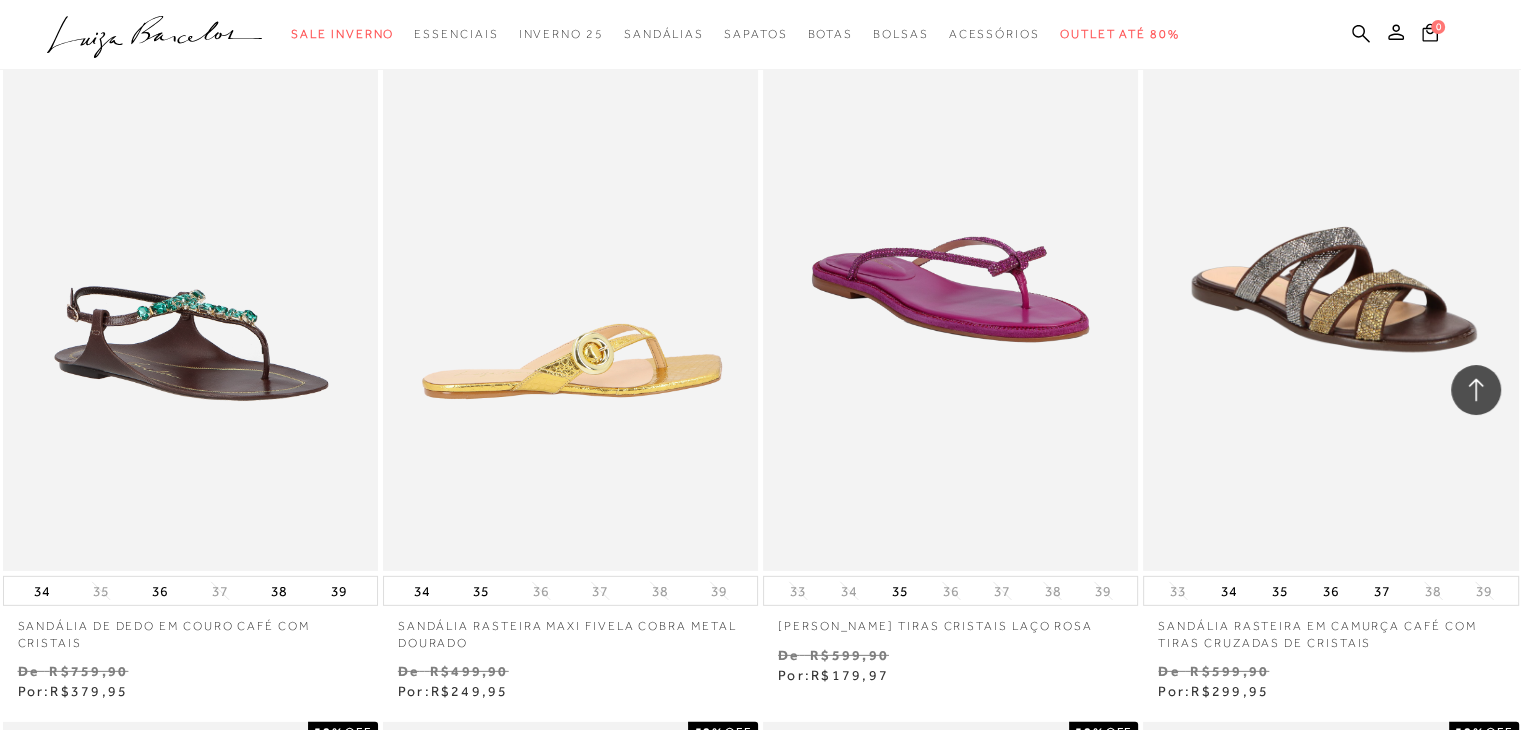 click at bounding box center (571, 289) 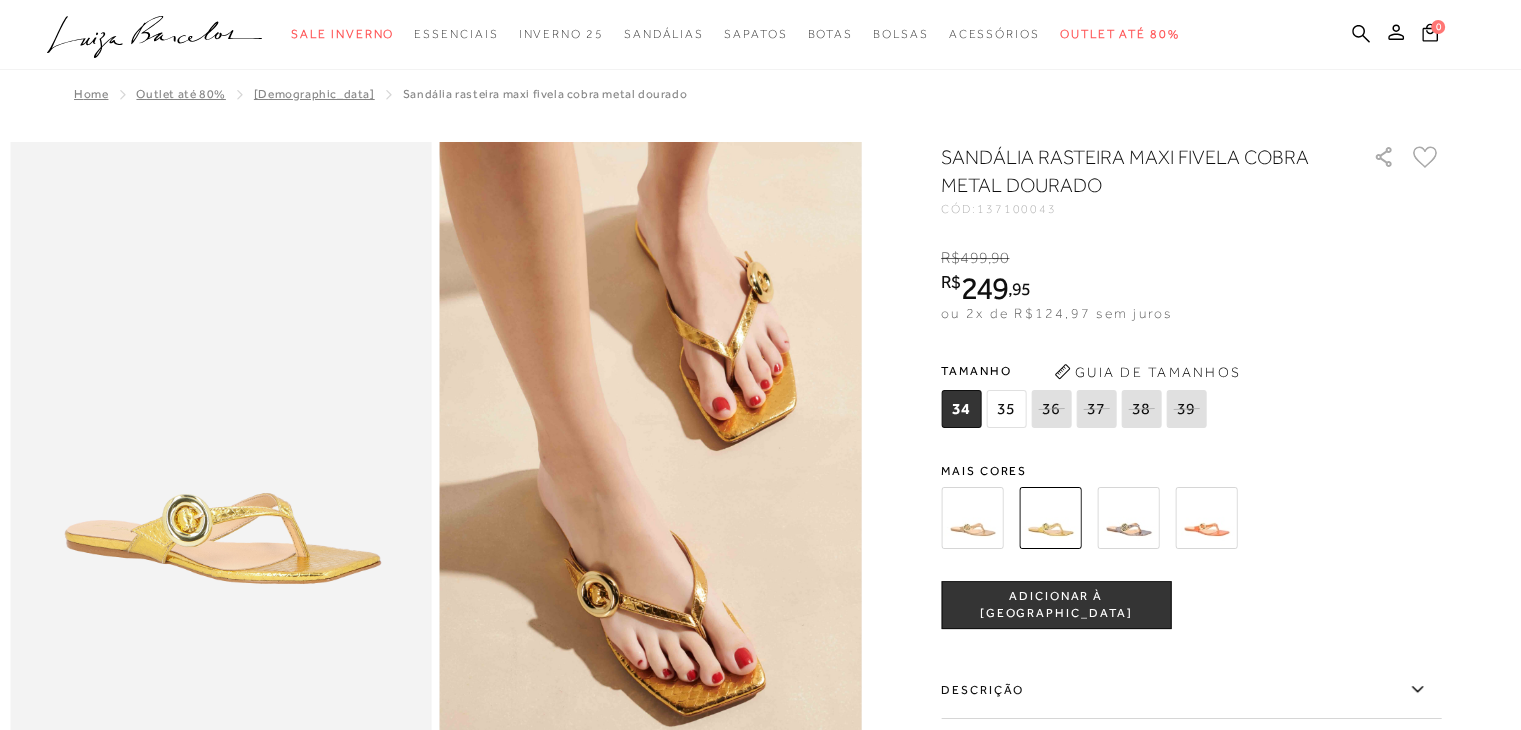 scroll, scrollTop: 0, scrollLeft: 0, axis: both 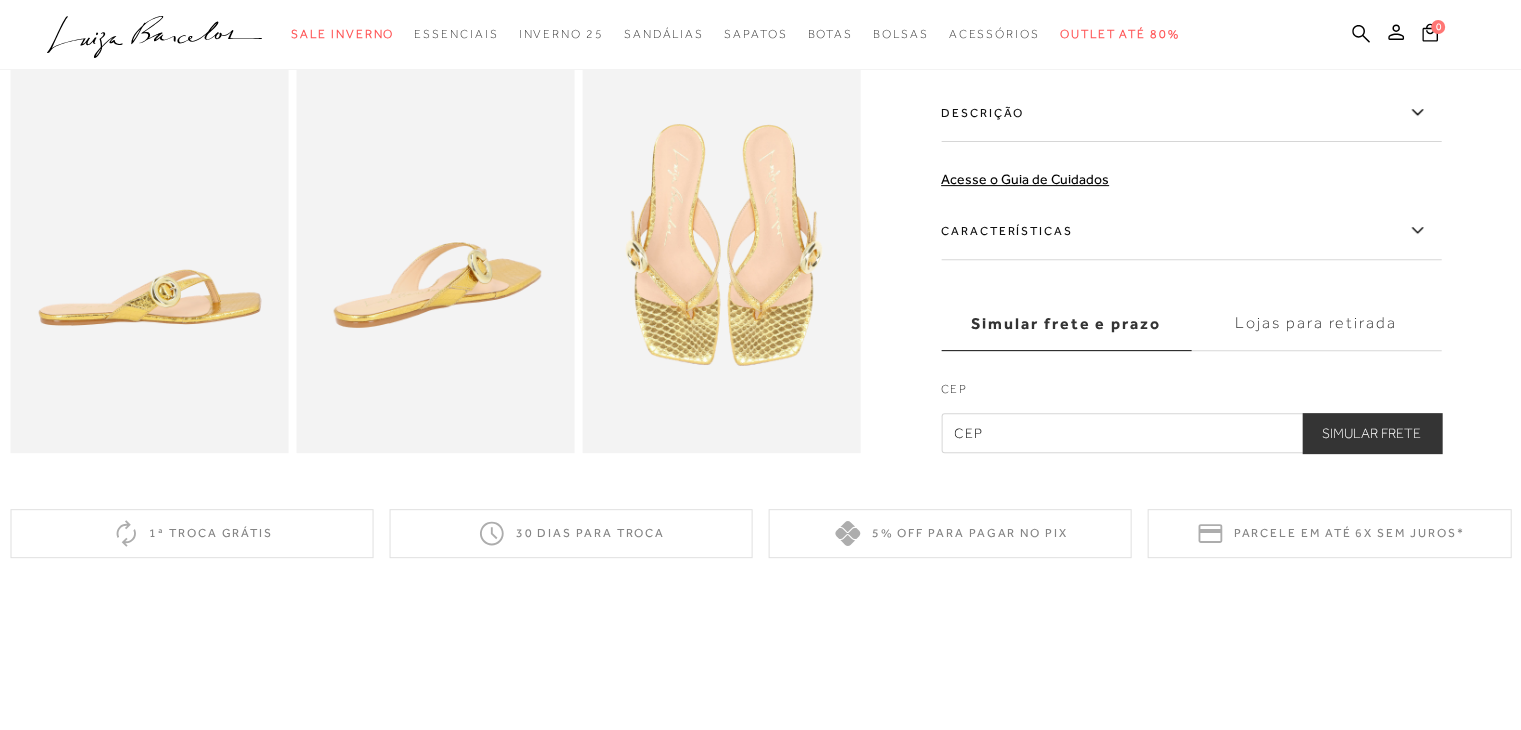 click at bounding box center (722, 243) 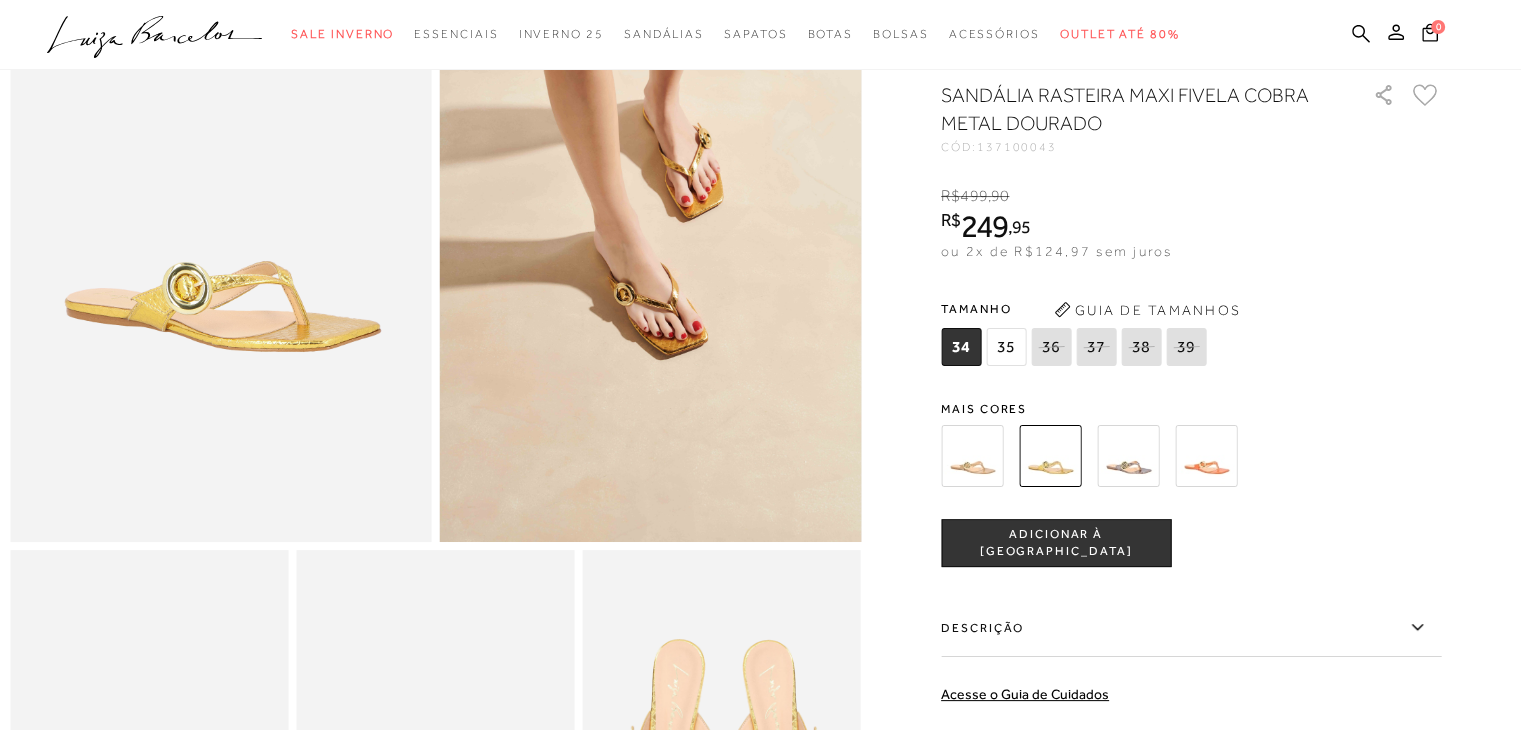scroll, scrollTop: 196, scrollLeft: 0, axis: vertical 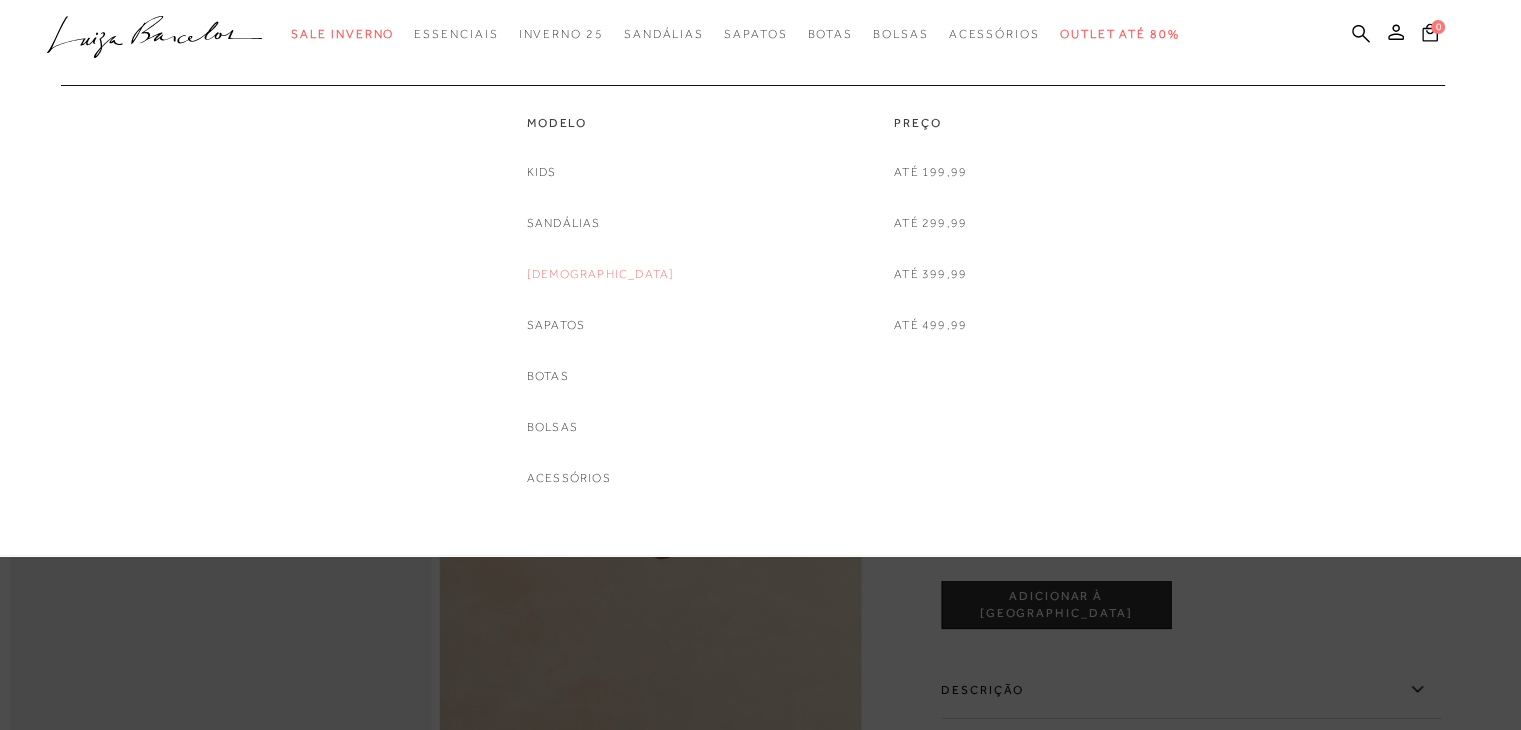 click on "[DEMOGRAPHIC_DATA]" at bounding box center (601, 274) 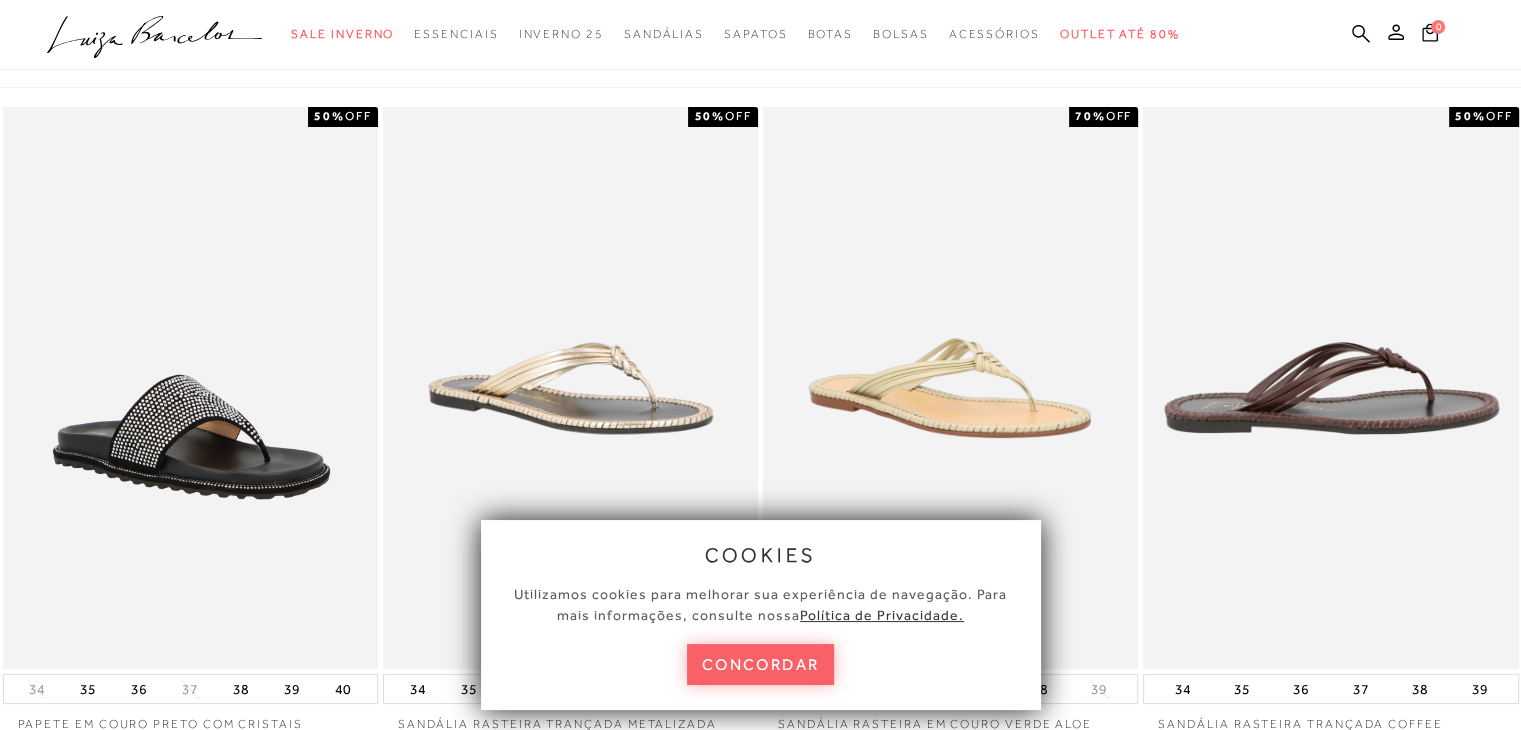 scroll, scrollTop: 0, scrollLeft: 0, axis: both 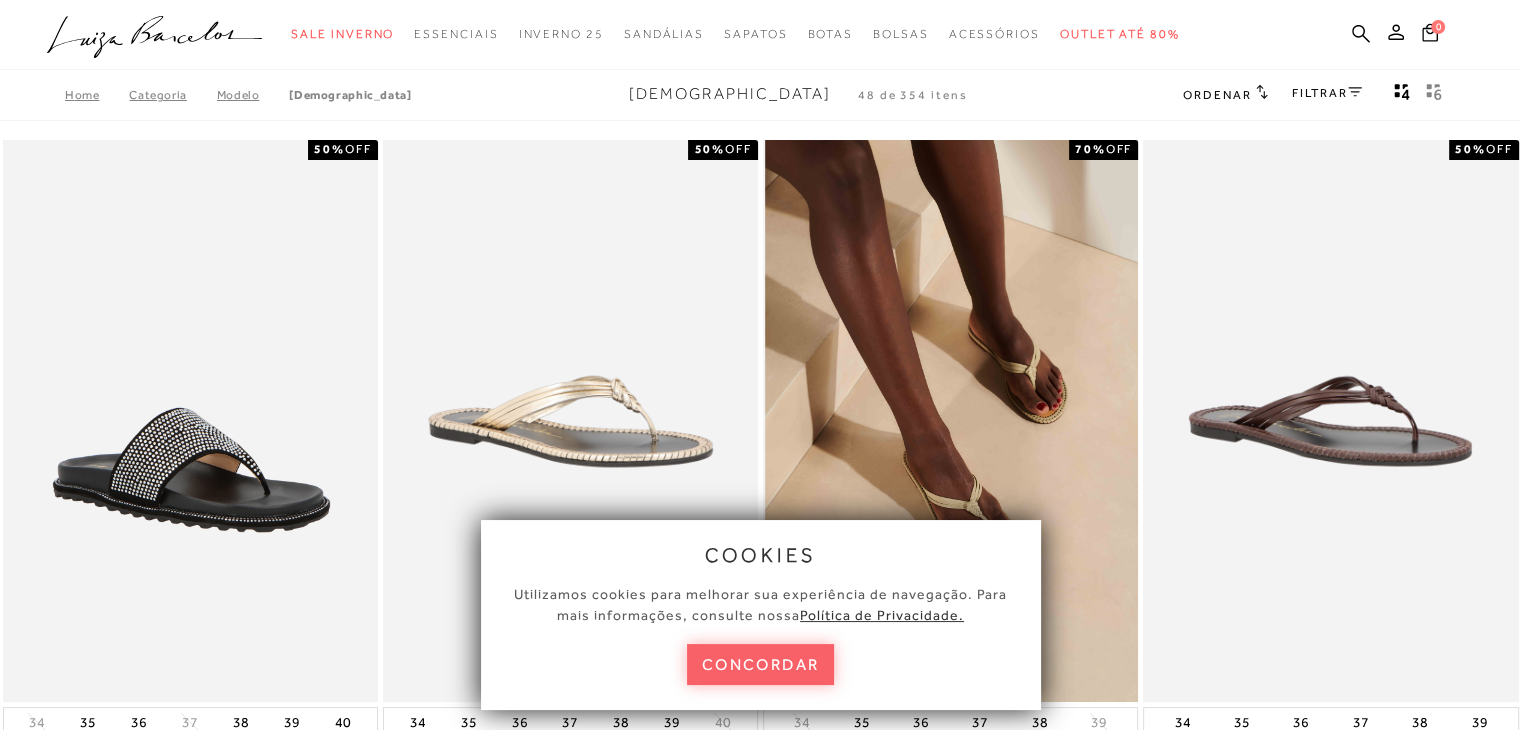 click at bounding box center [951, 421] 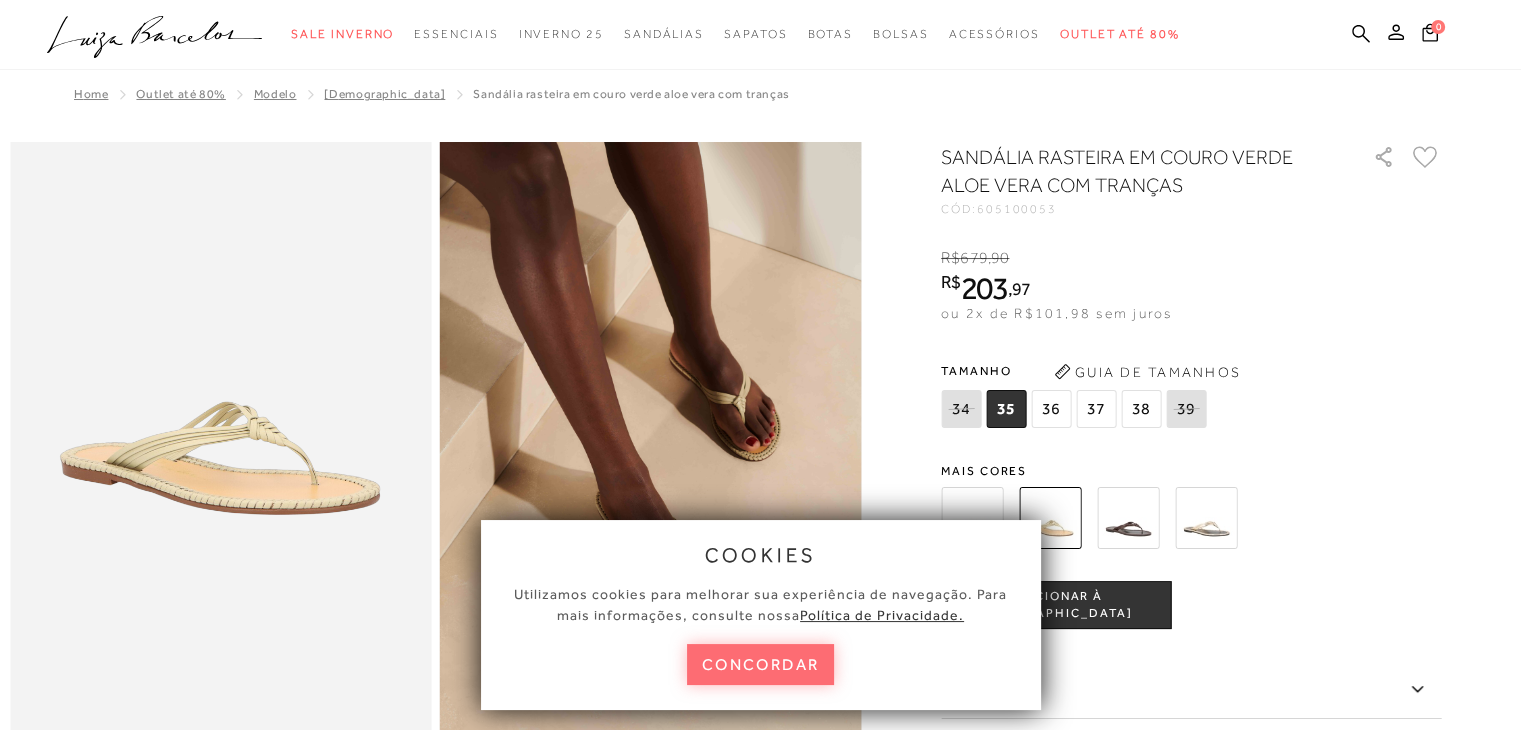 scroll, scrollTop: 0, scrollLeft: 0, axis: both 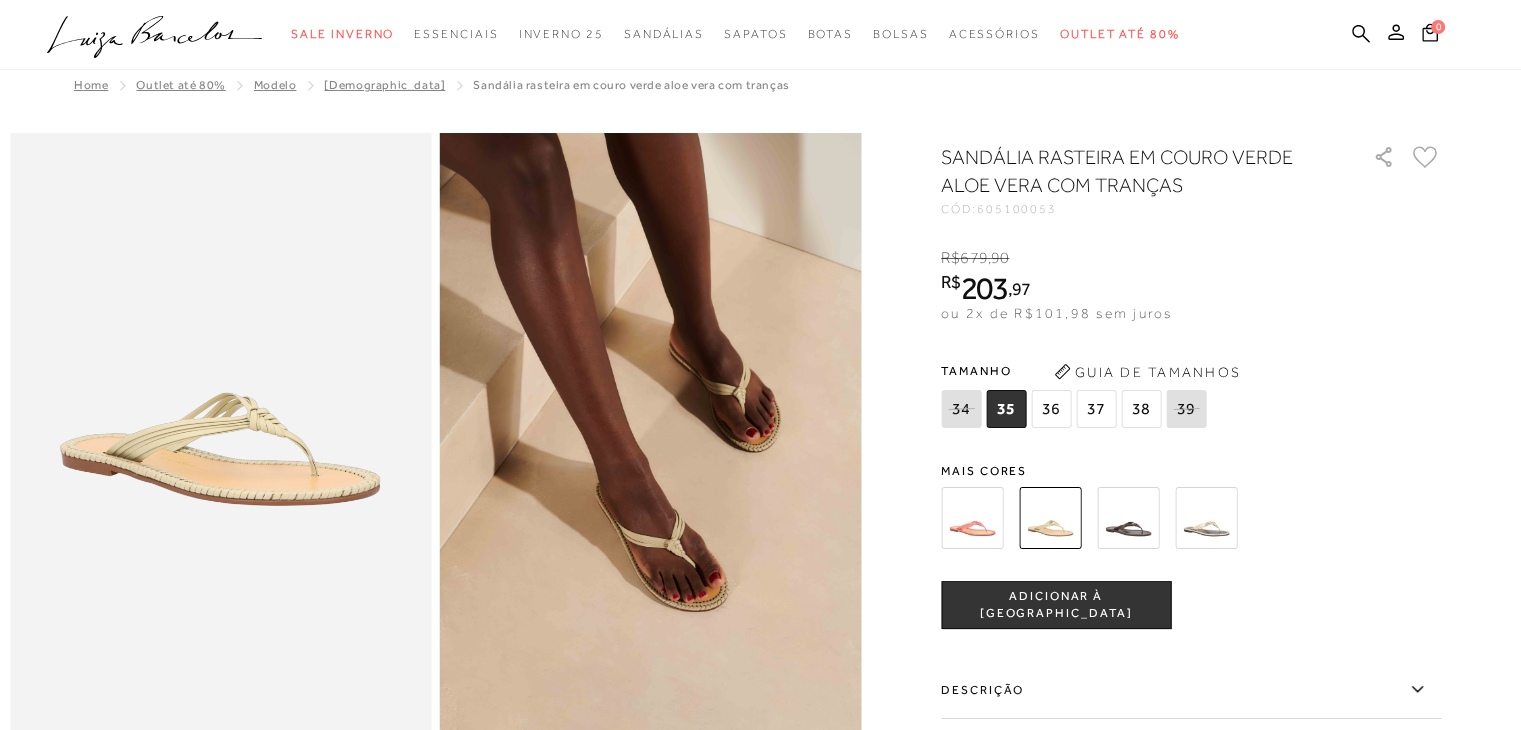 click at bounding box center [651, 449] 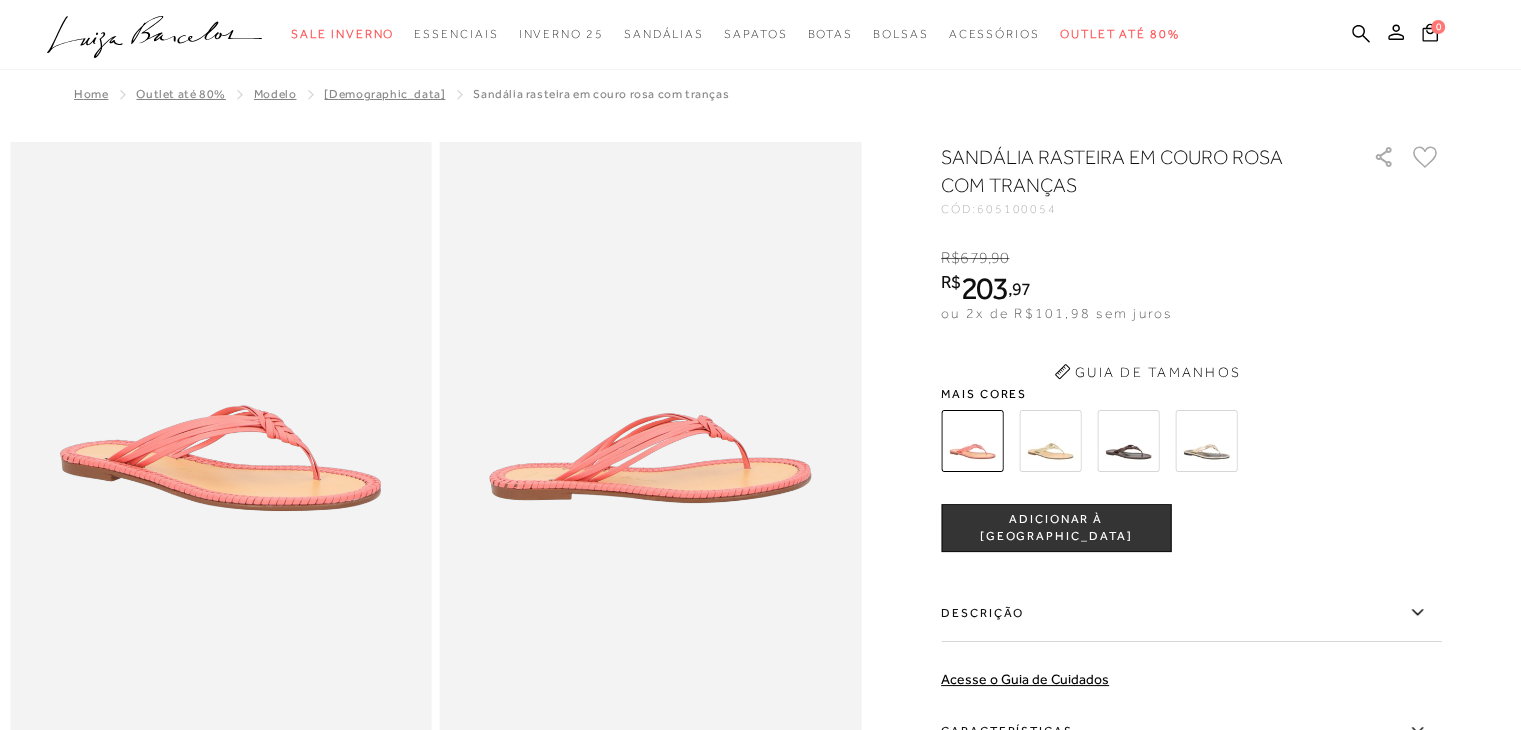 scroll, scrollTop: 0, scrollLeft: 0, axis: both 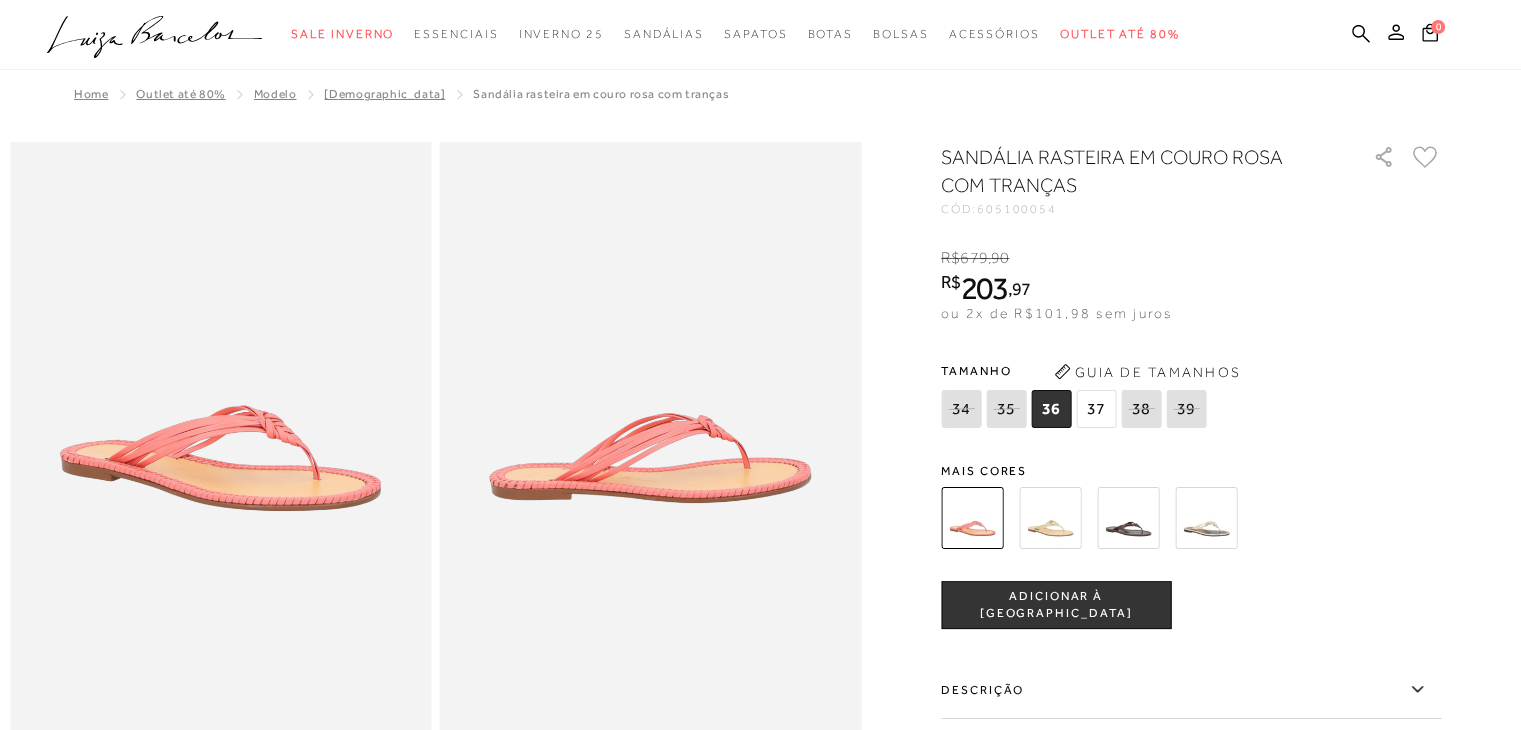 click at bounding box center [1206, 518] 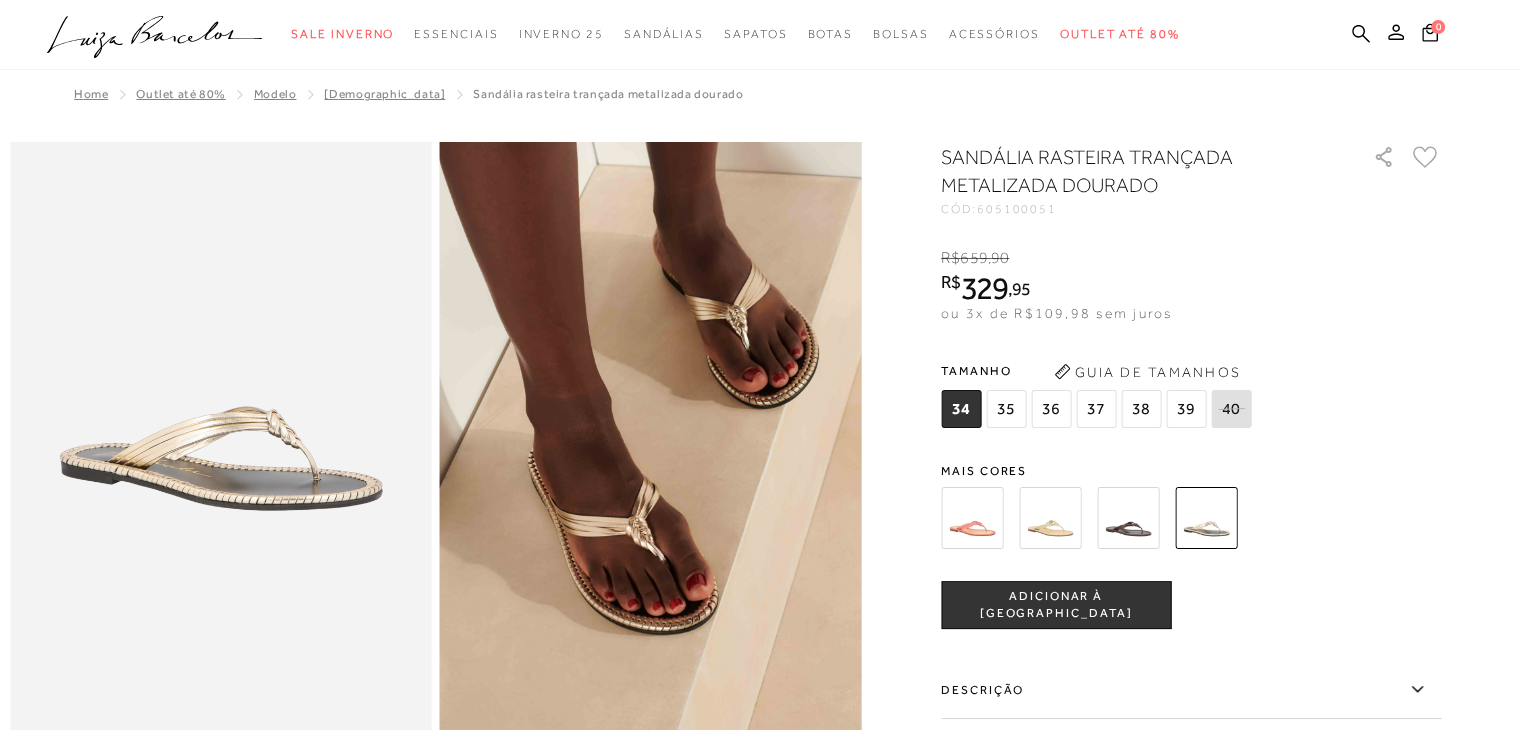 scroll, scrollTop: 0, scrollLeft: 0, axis: both 